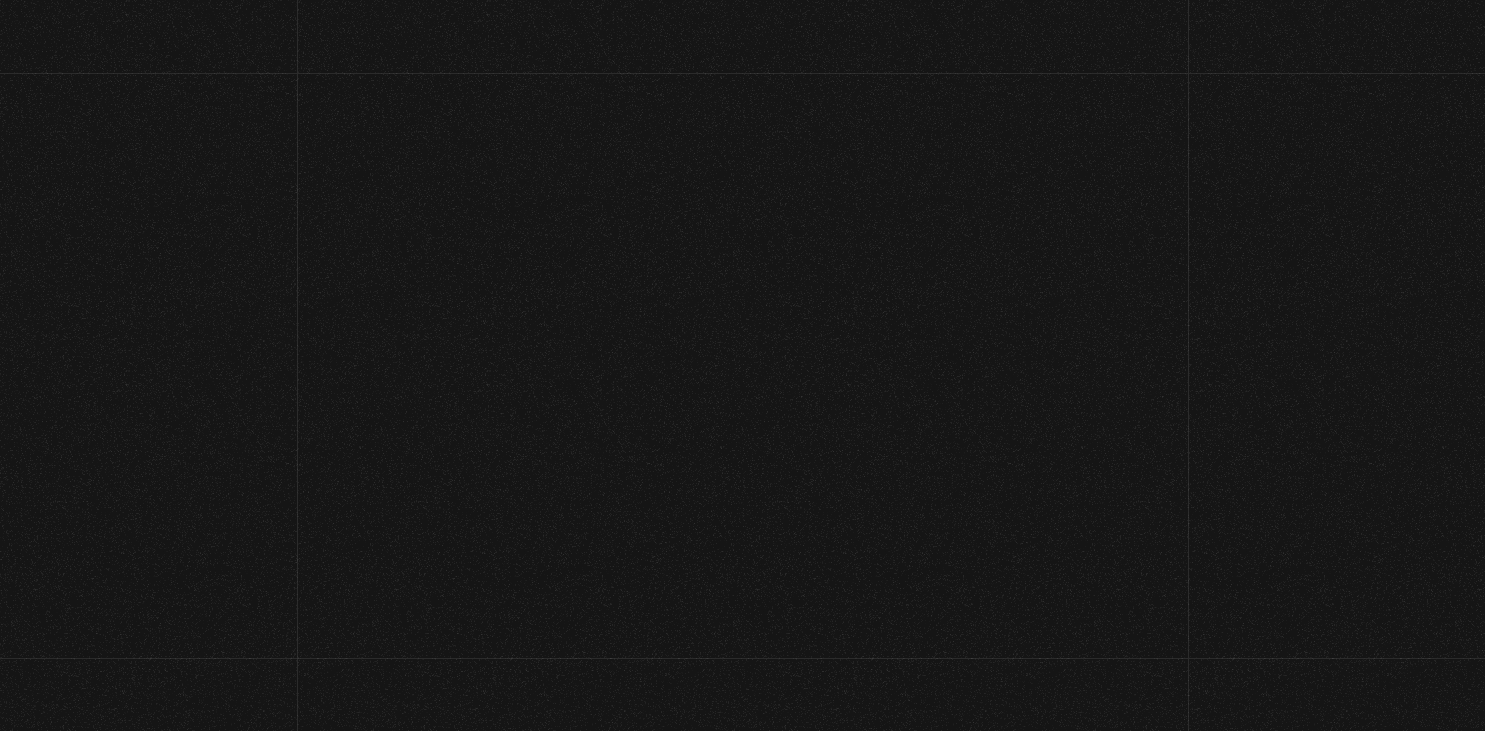 scroll, scrollTop: 0, scrollLeft: 0, axis: both 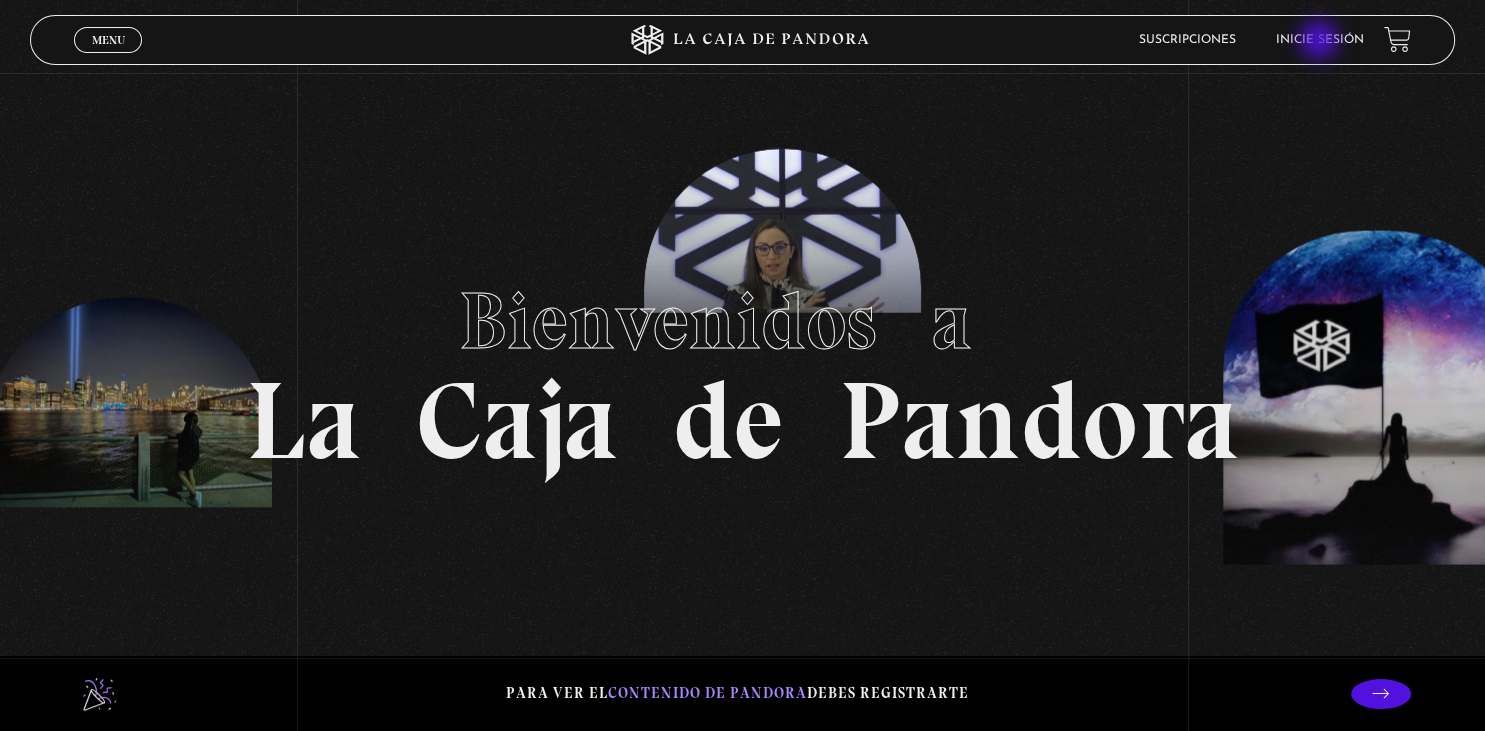 click on "Inicie sesión" at bounding box center [1320, 40] 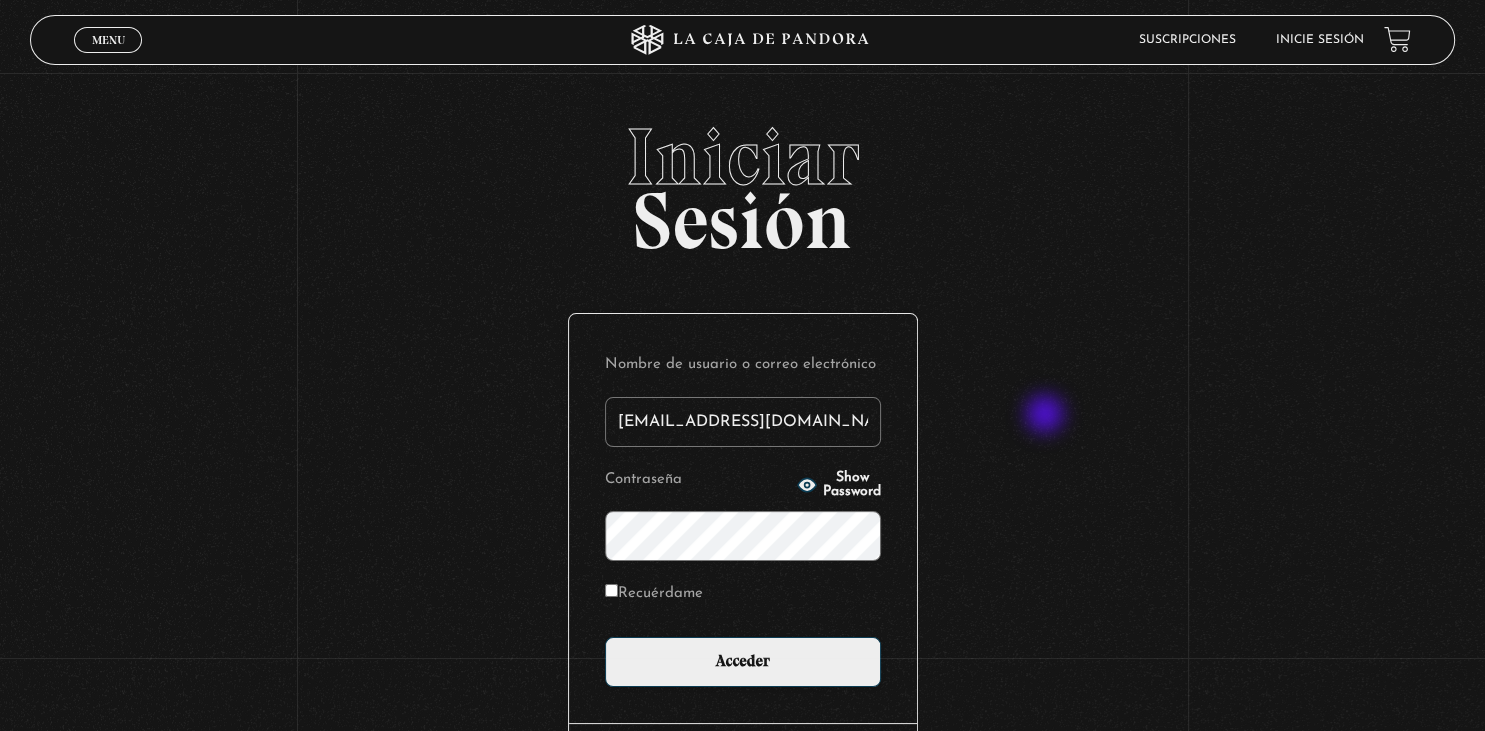scroll, scrollTop: 127, scrollLeft: 0, axis: vertical 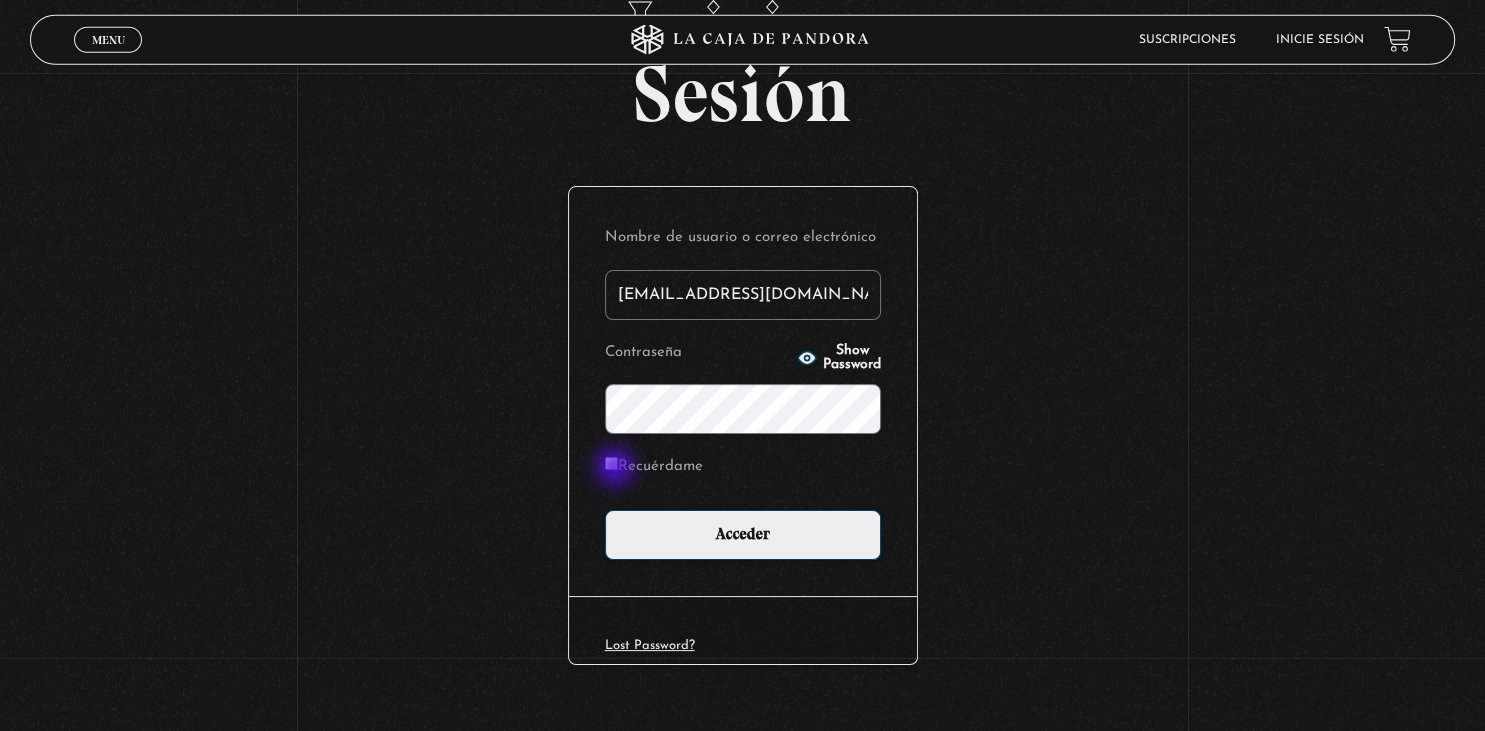 type on "amt1286@gmail.com" 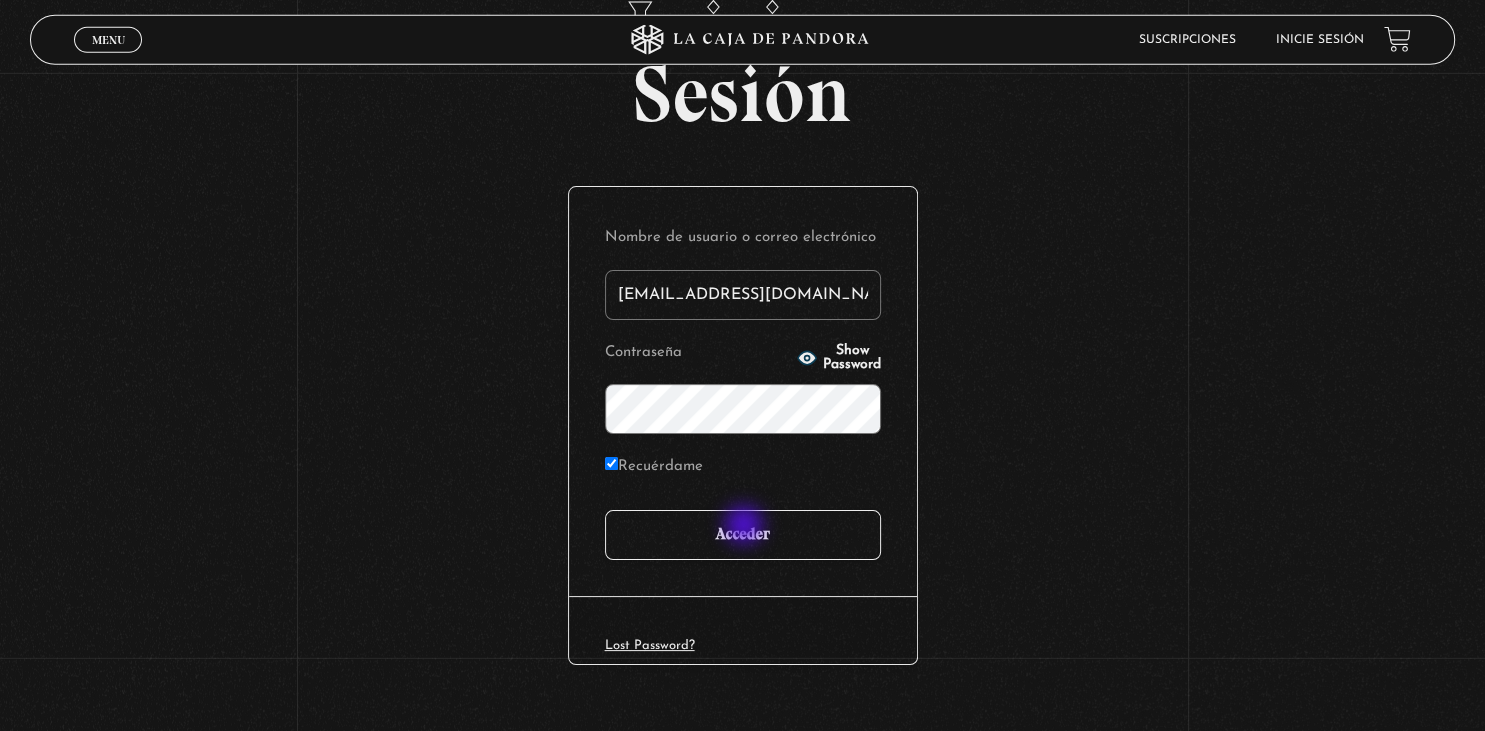 click on "Acceder" at bounding box center [743, 535] 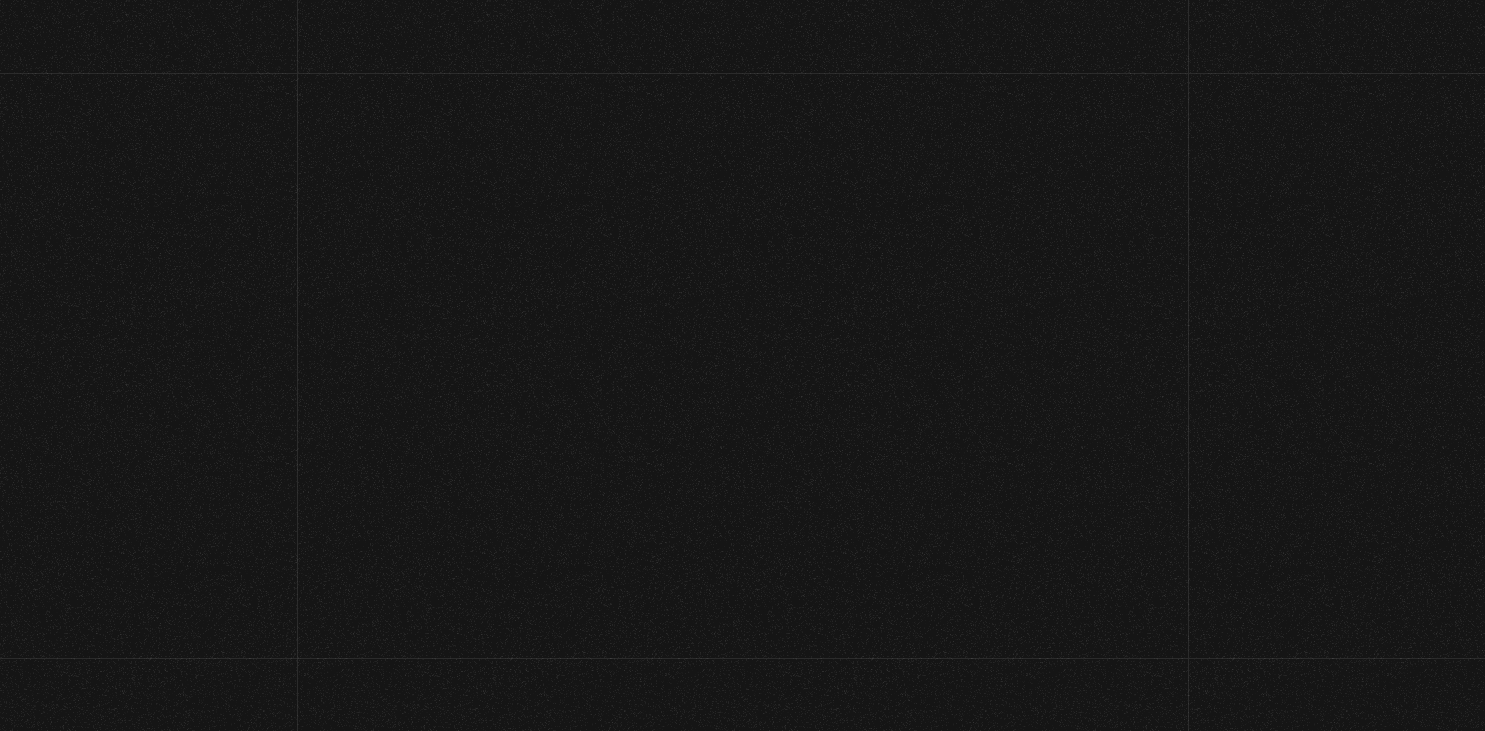 scroll, scrollTop: 0, scrollLeft: 0, axis: both 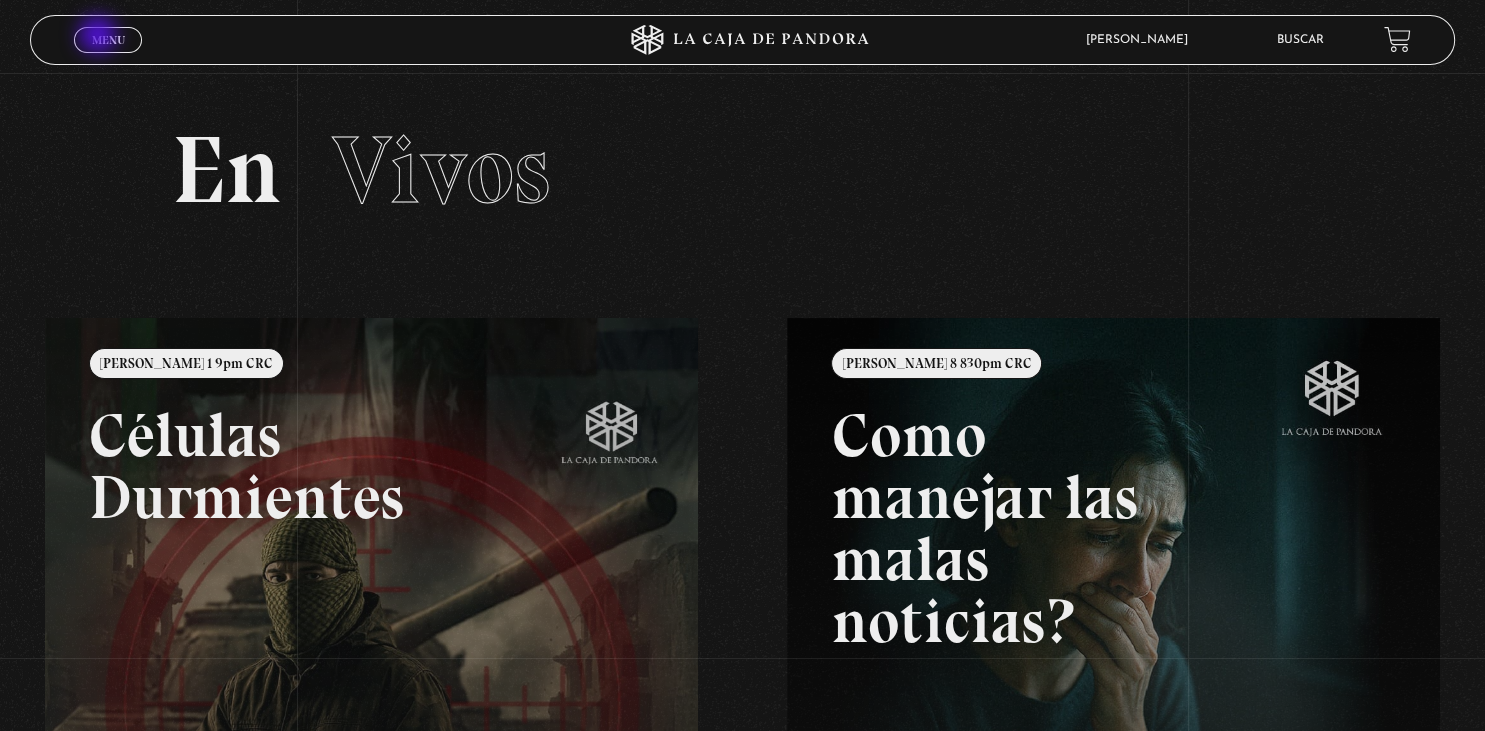 click on "Menu" at bounding box center (108, 40) 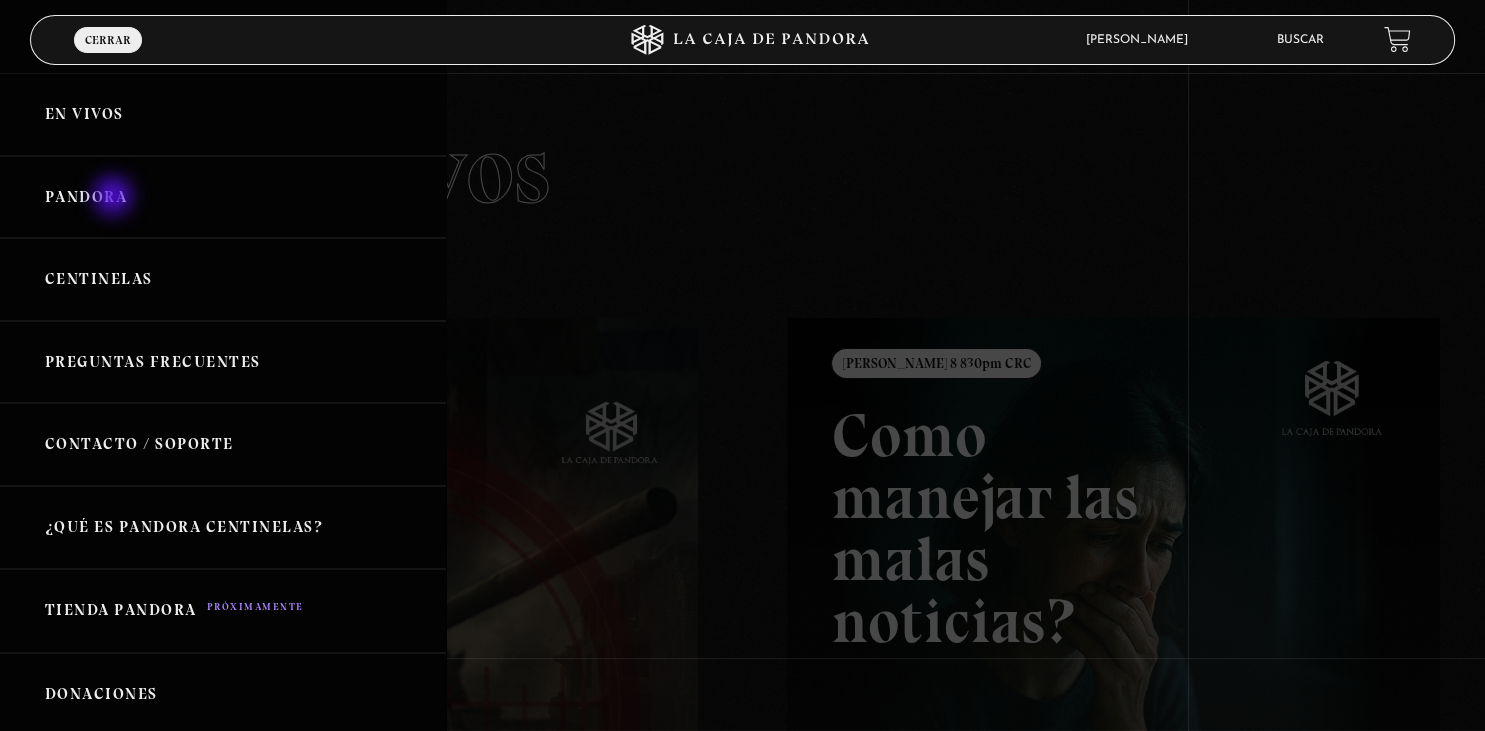 click on "Pandora" at bounding box center (223, 197) 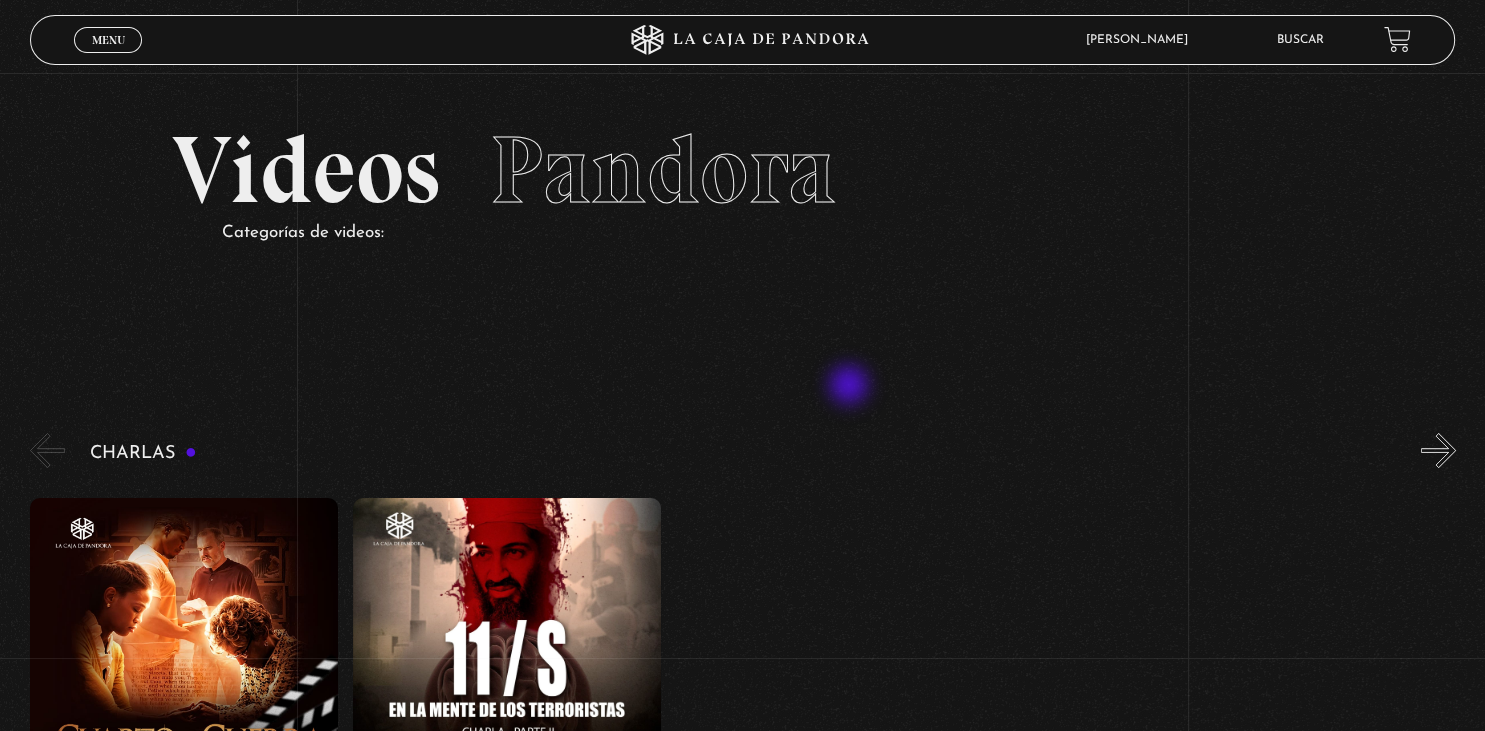 scroll, scrollTop: 146, scrollLeft: 0, axis: vertical 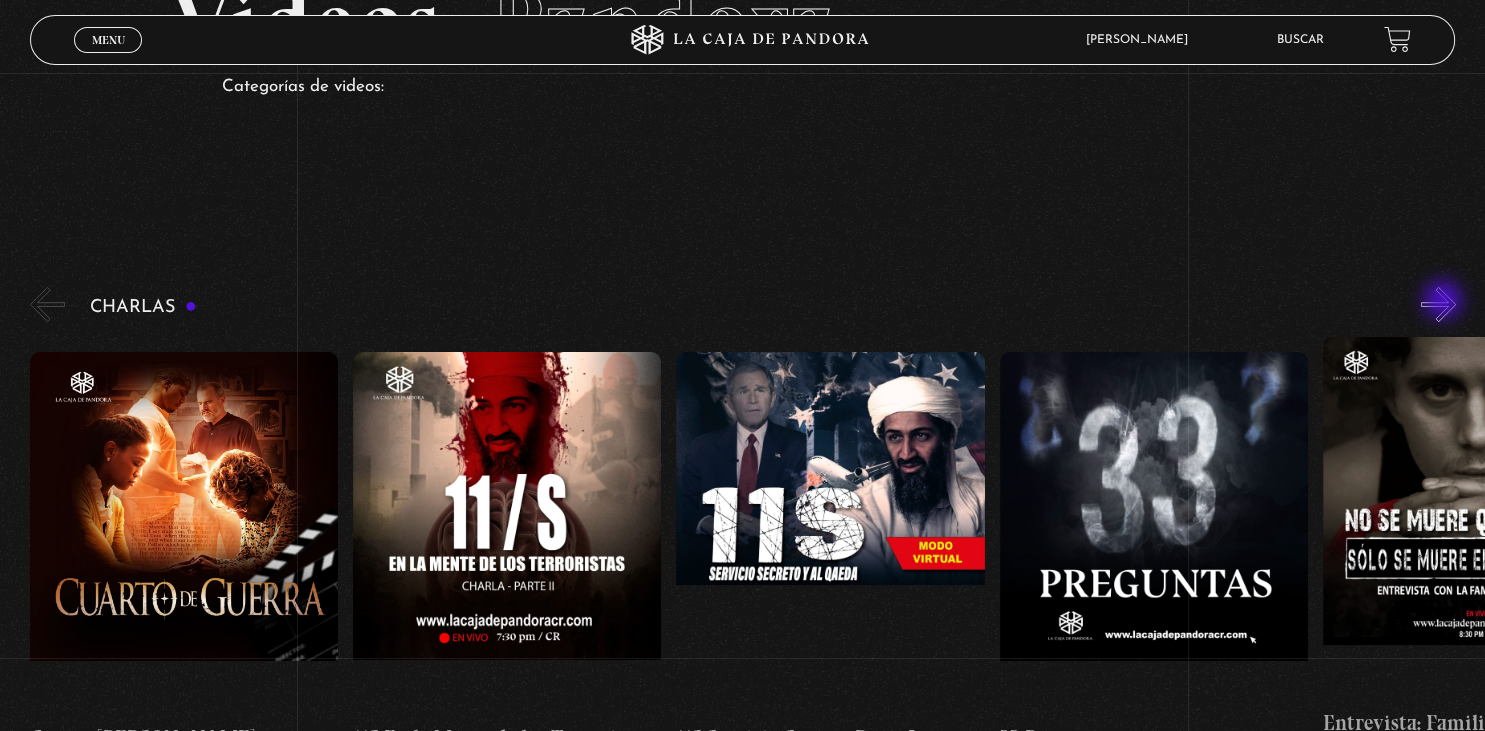 click on "»" at bounding box center (1438, 304) 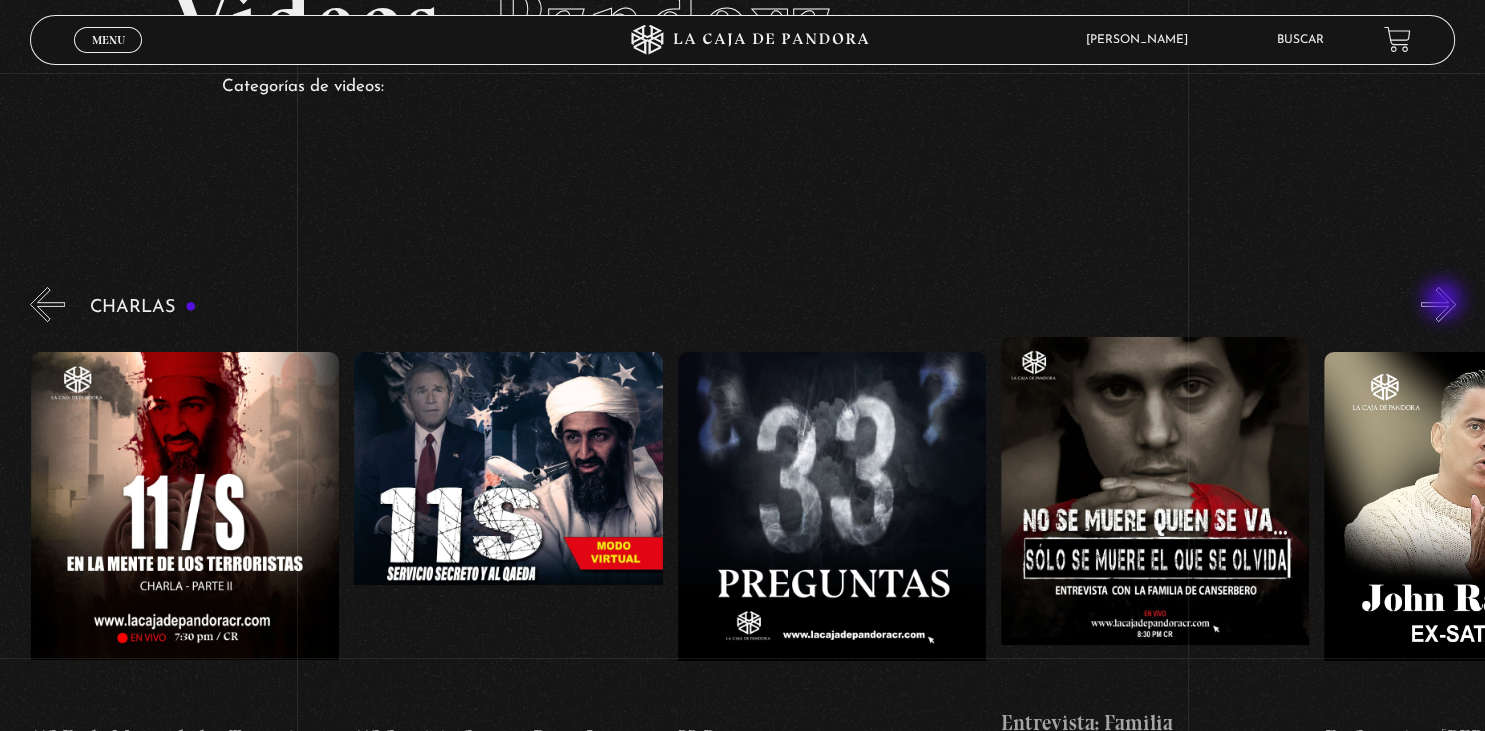 click on "»" at bounding box center (1438, 304) 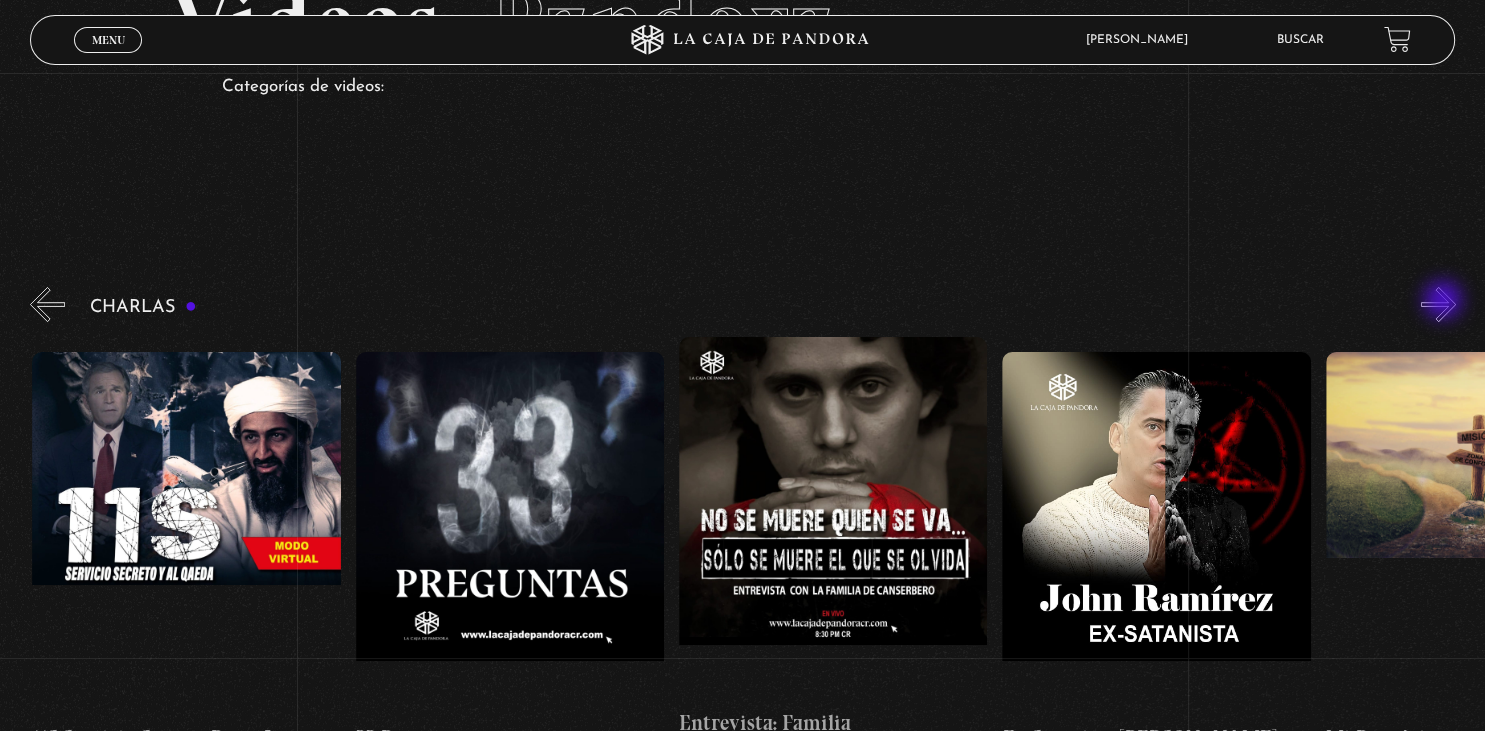 click on "»" at bounding box center (1438, 304) 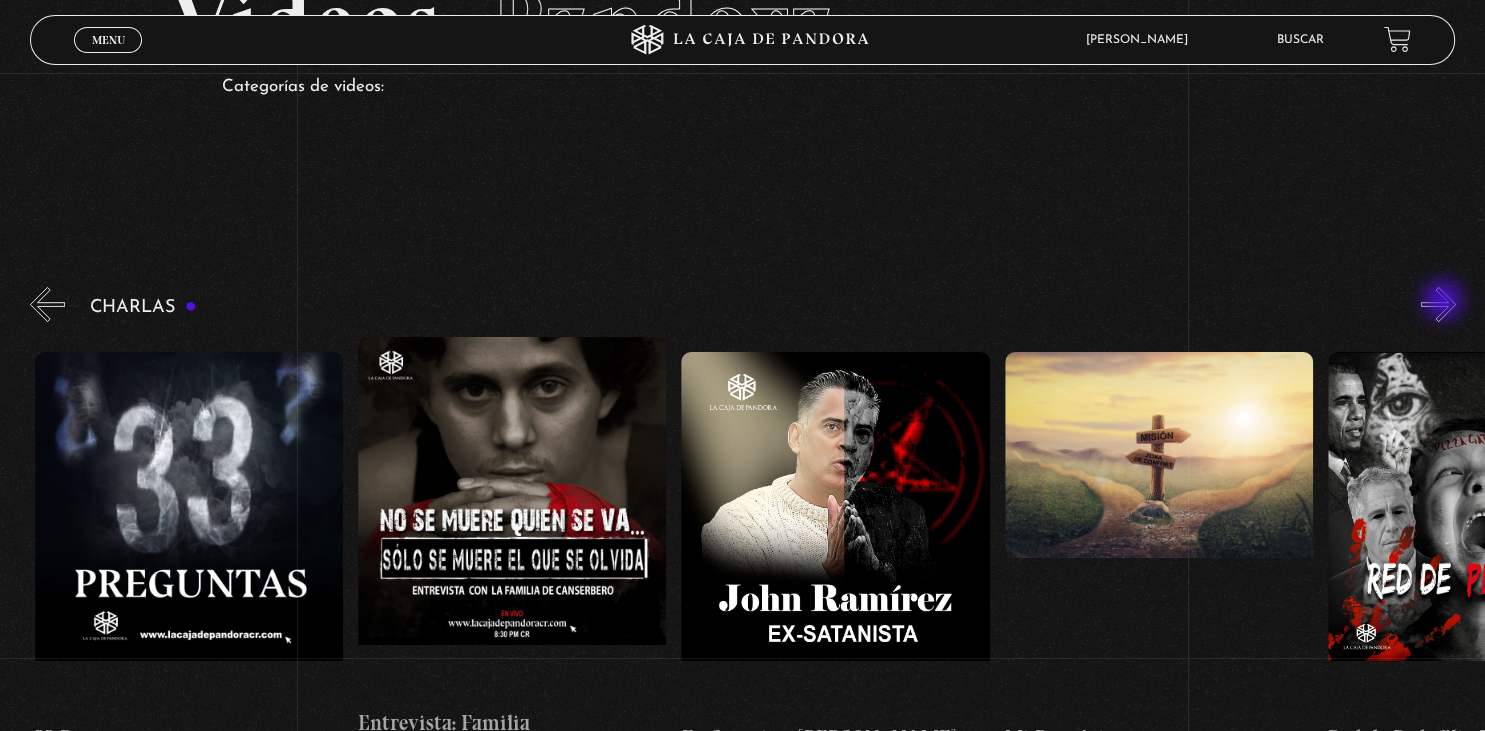 click on "»" at bounding box center [1438, 304] 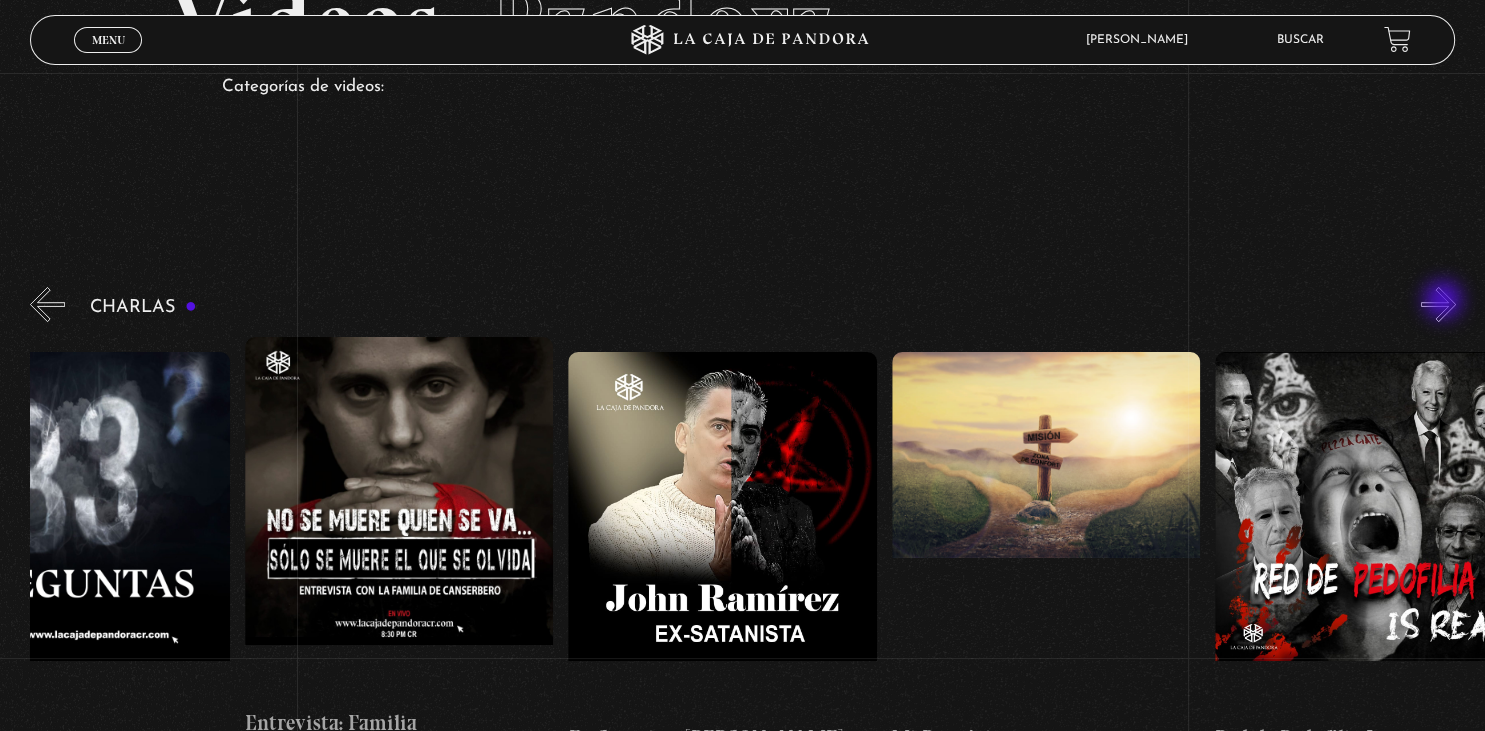 scroll, scrollTop: 0, scrollLeft: 1131, axis: horizontal 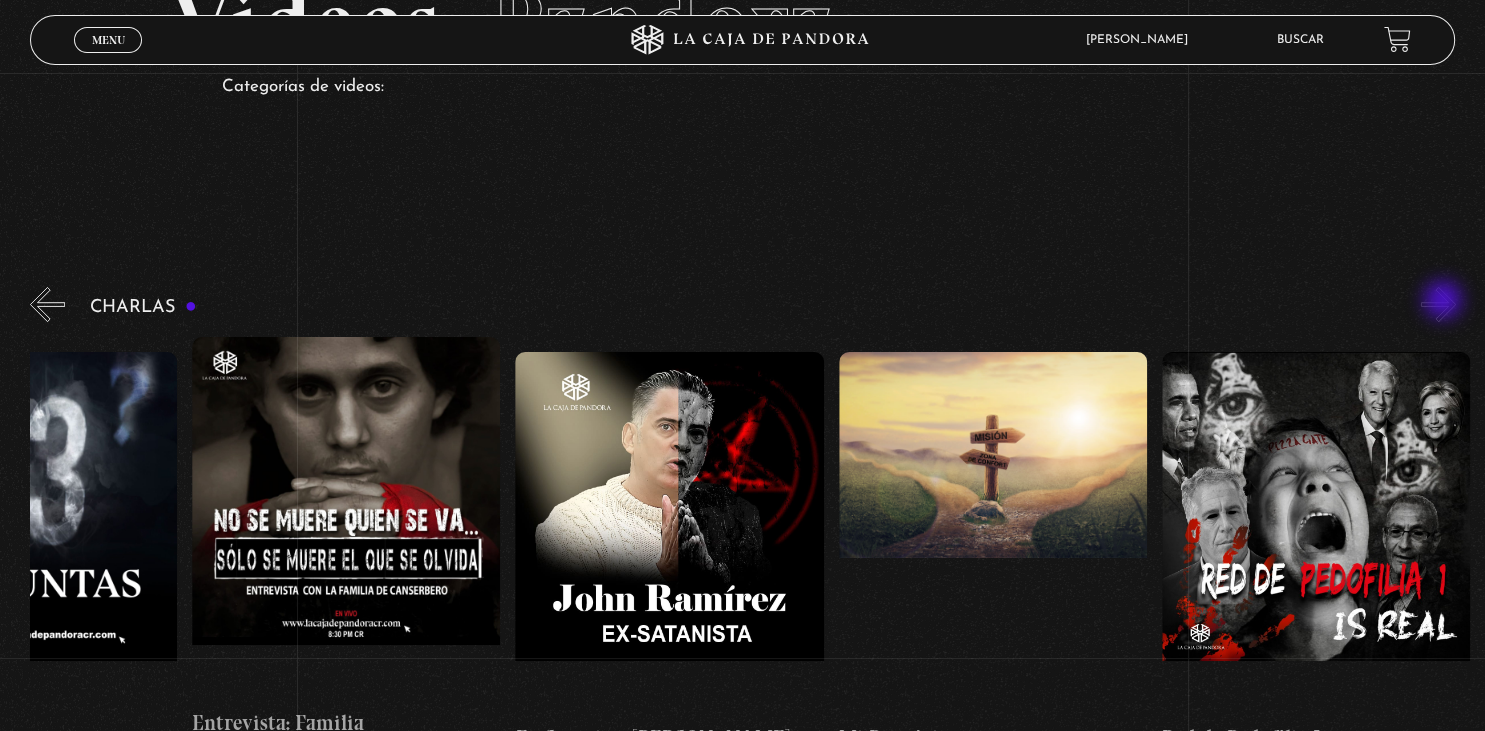 click on "»" at bounding box center (1438, 304) 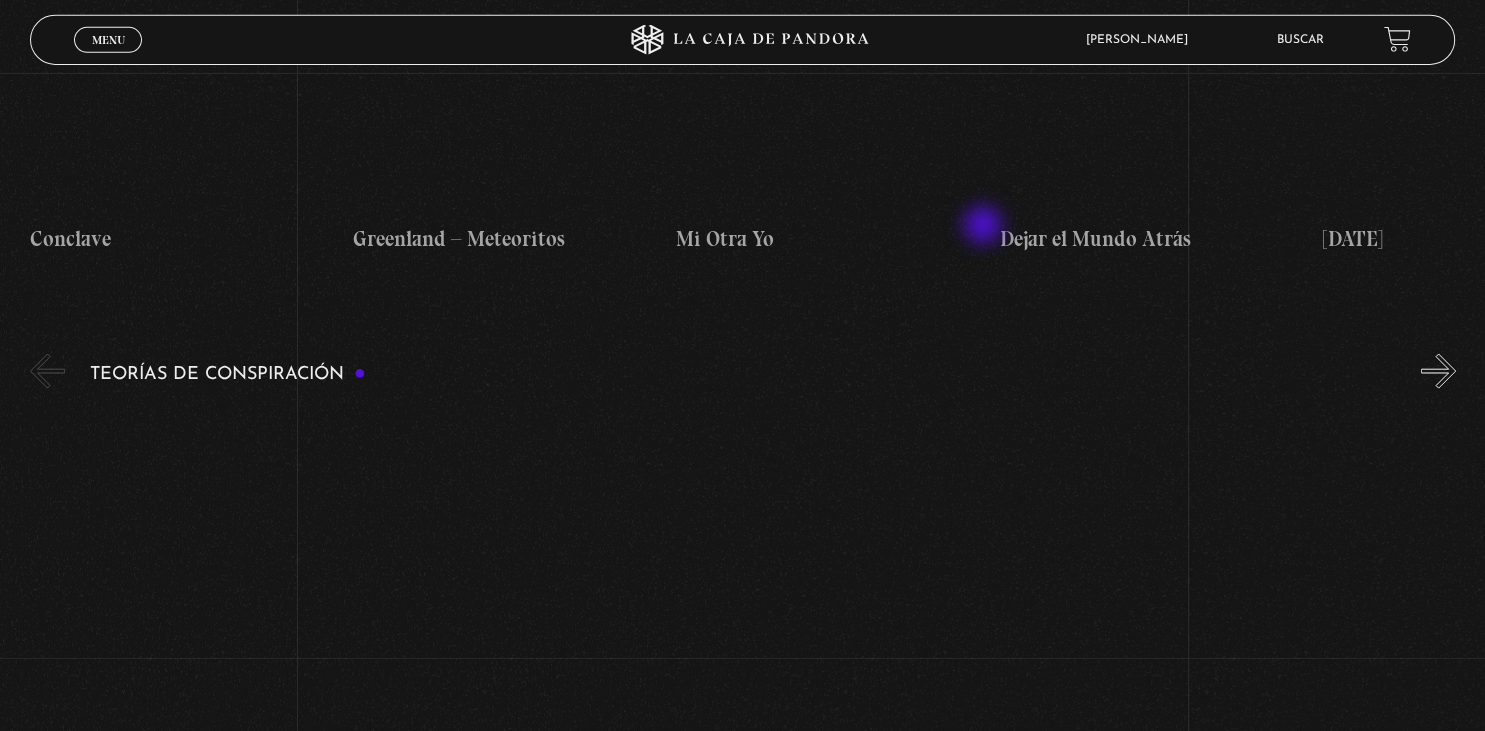 scroll, scrollTop: 4068, scrollLeft: 0, axis: vertical 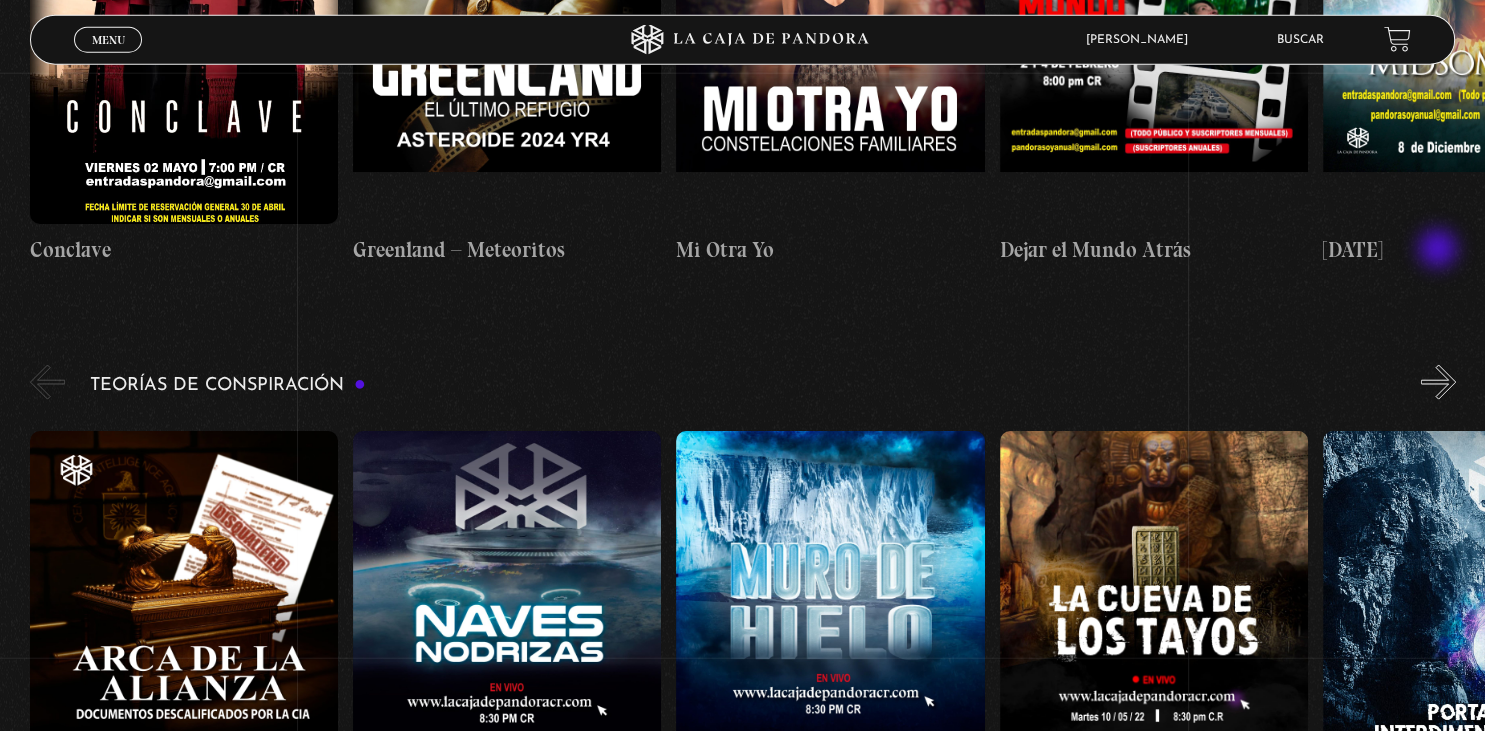 click on "»" at bounding box center [1438, 382] 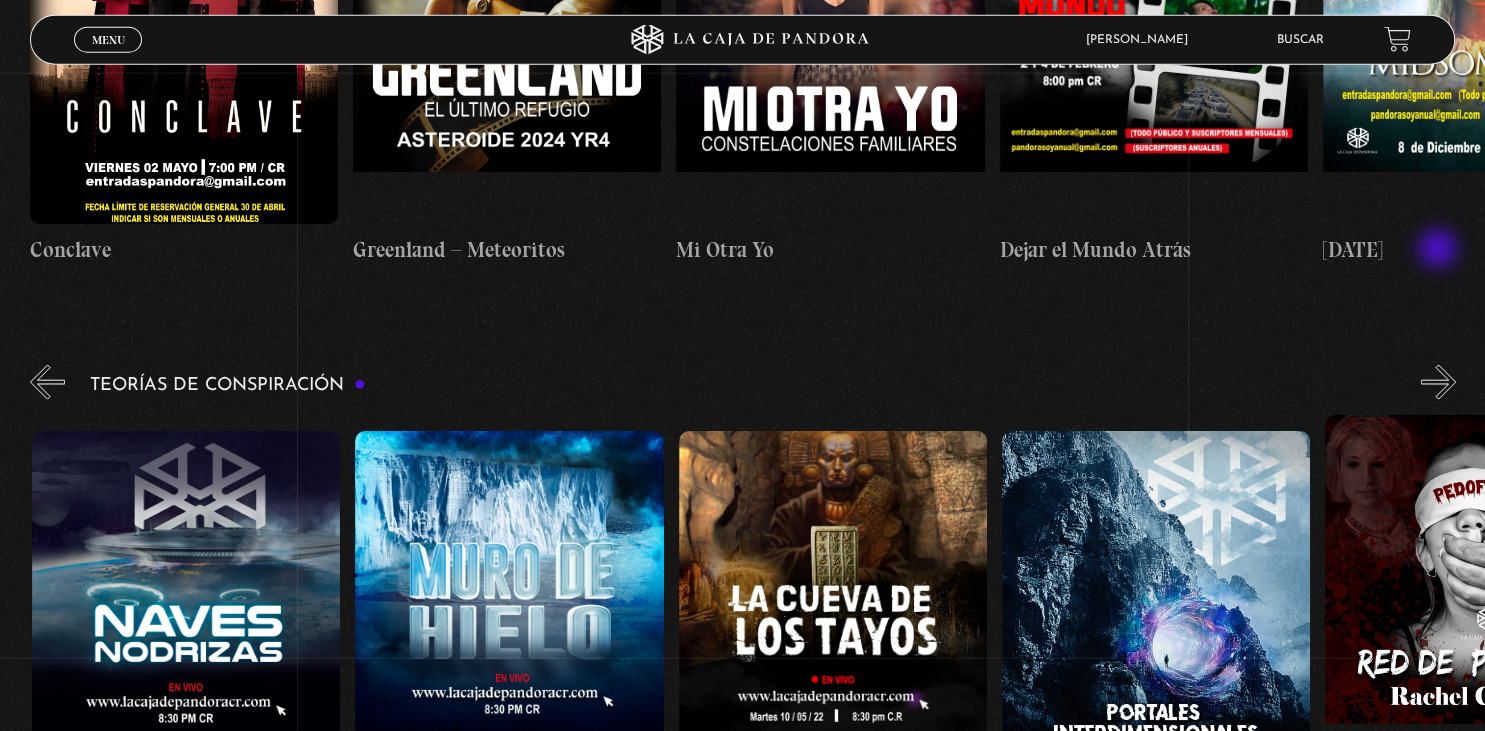 click on "»" at bounding box center [1438, 382] 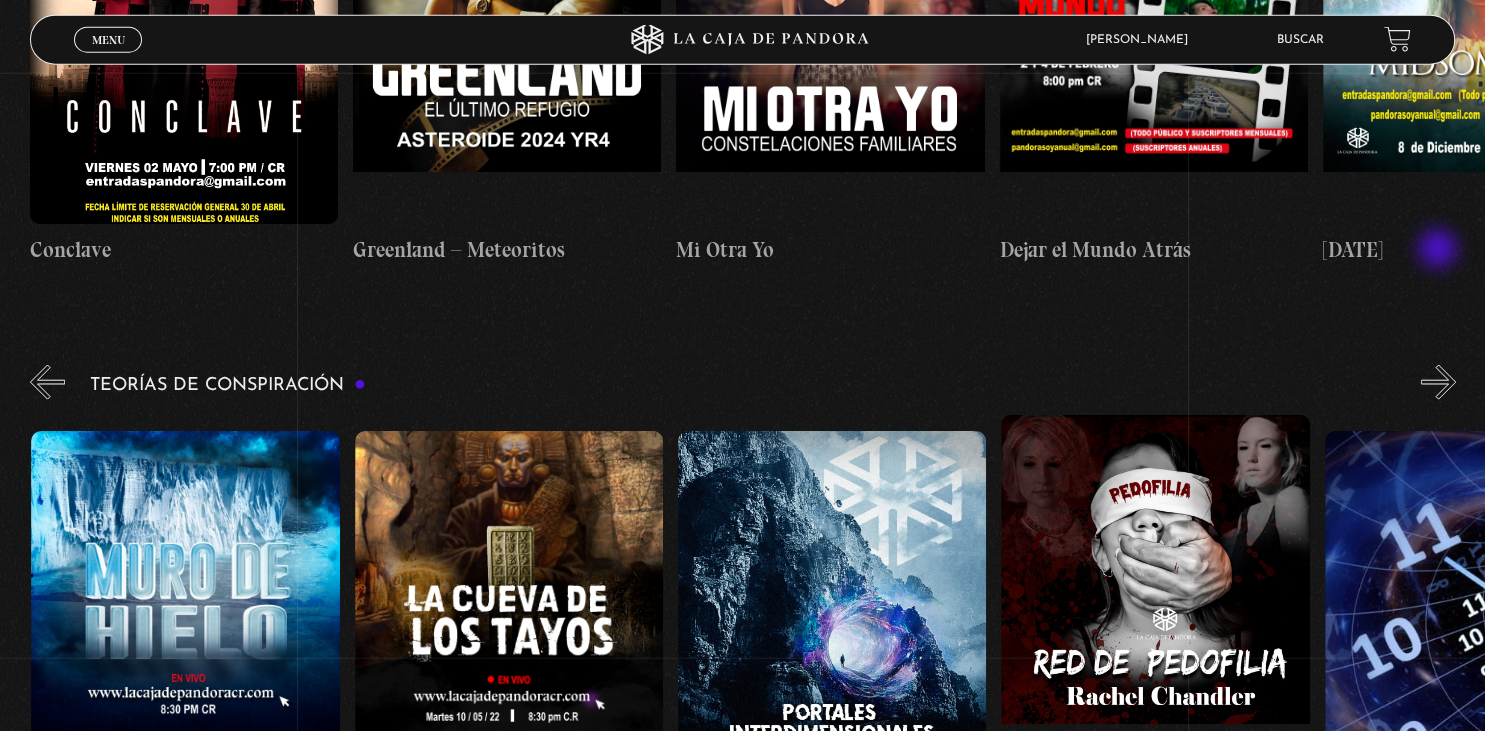 click on "»" at bounding box center (1438, 382) 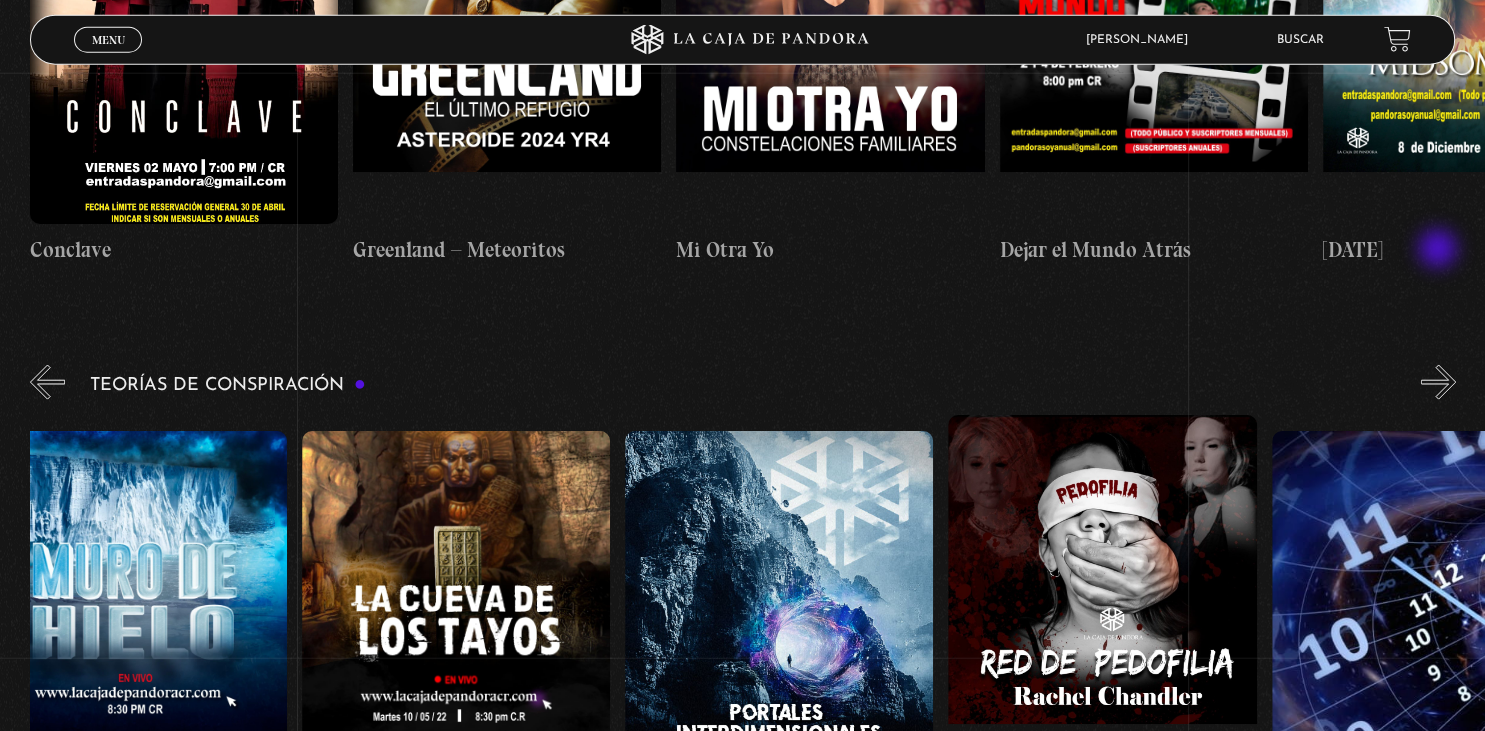 scroll, scrollTop: 0, scrollLeft: 808, axis: horizontal 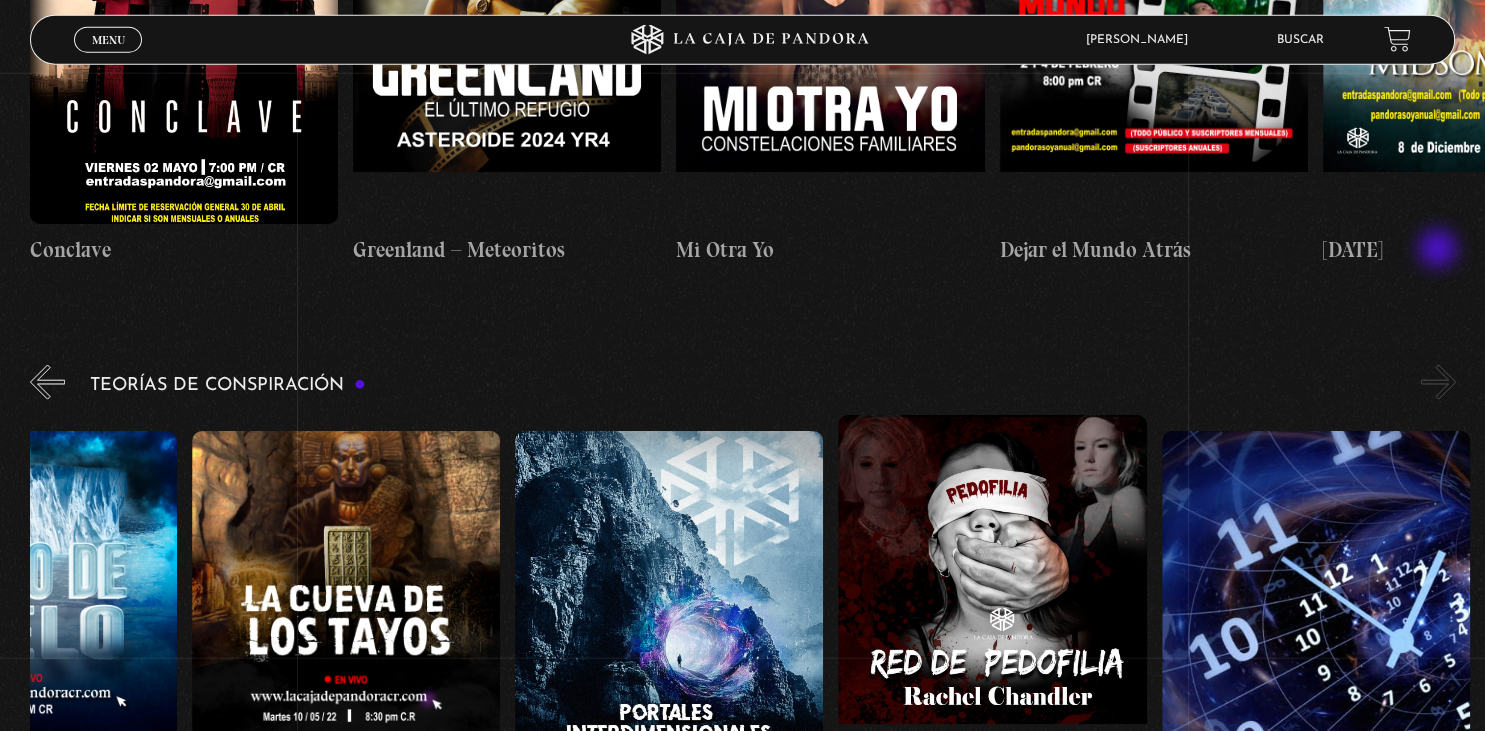 click on "»" at bounding box center [1438, 382] 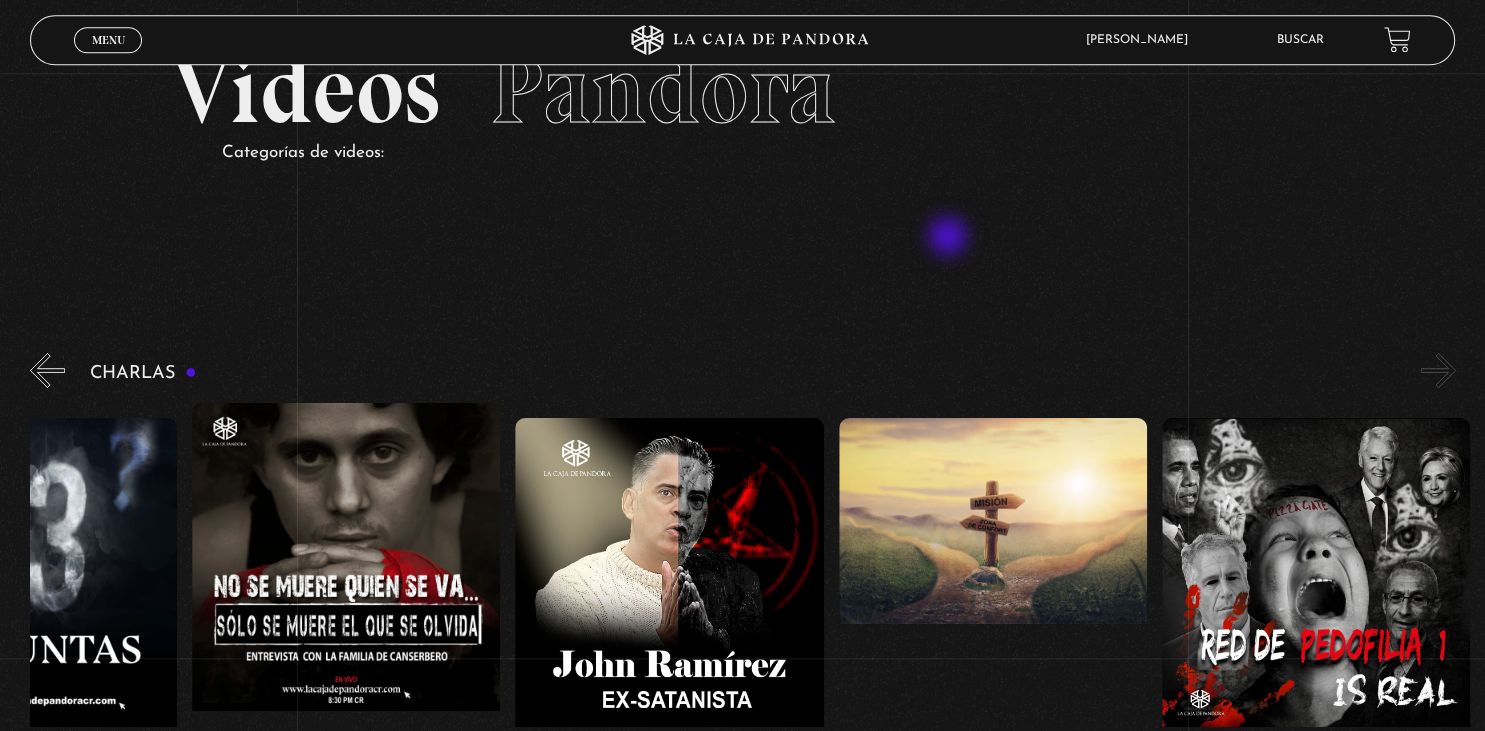 scroll, scrollTop: 172, scrollLeft: 0, axis: vertical 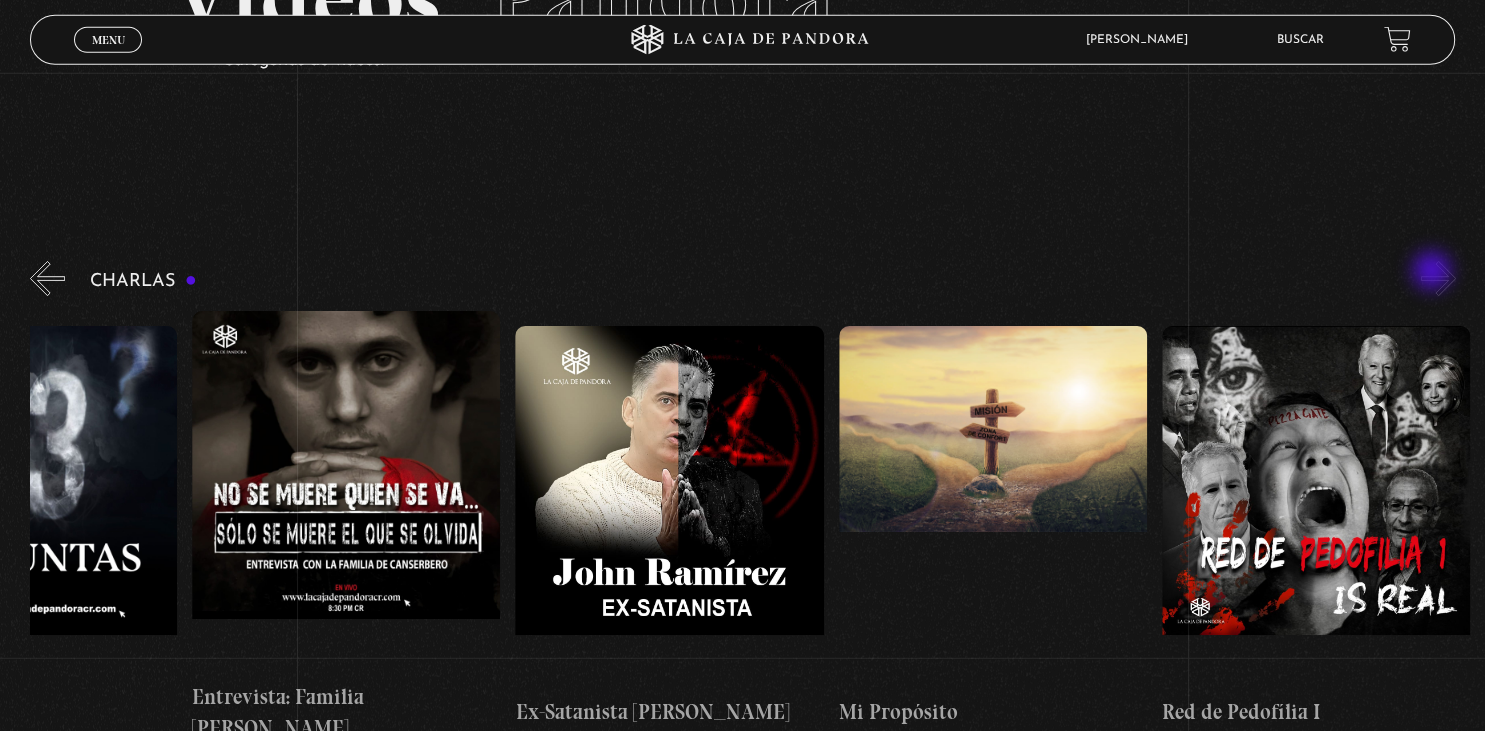 click on "»" at bounding box center [1438, 278] 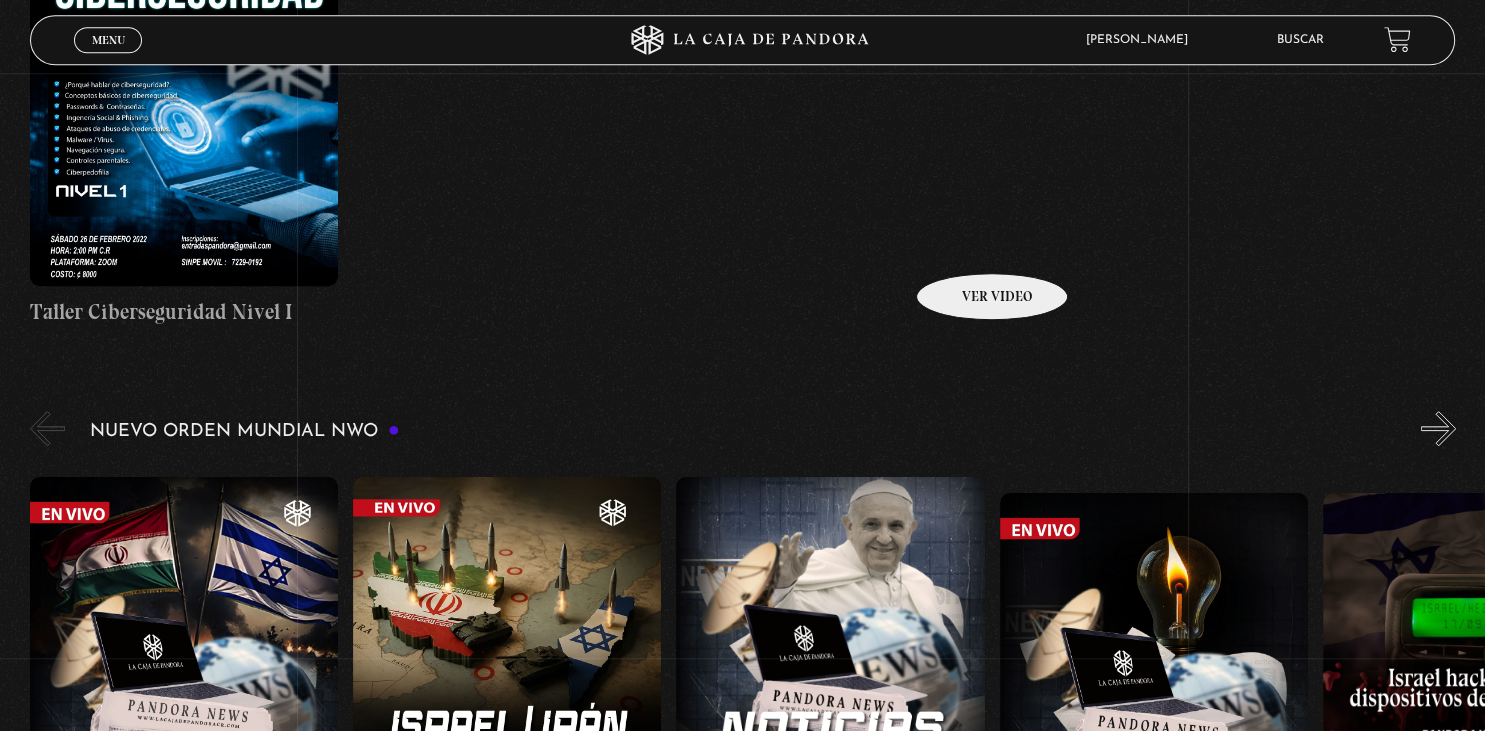 scroll, scrollTop: 1144, scrollLeft: 0, axis: vertical 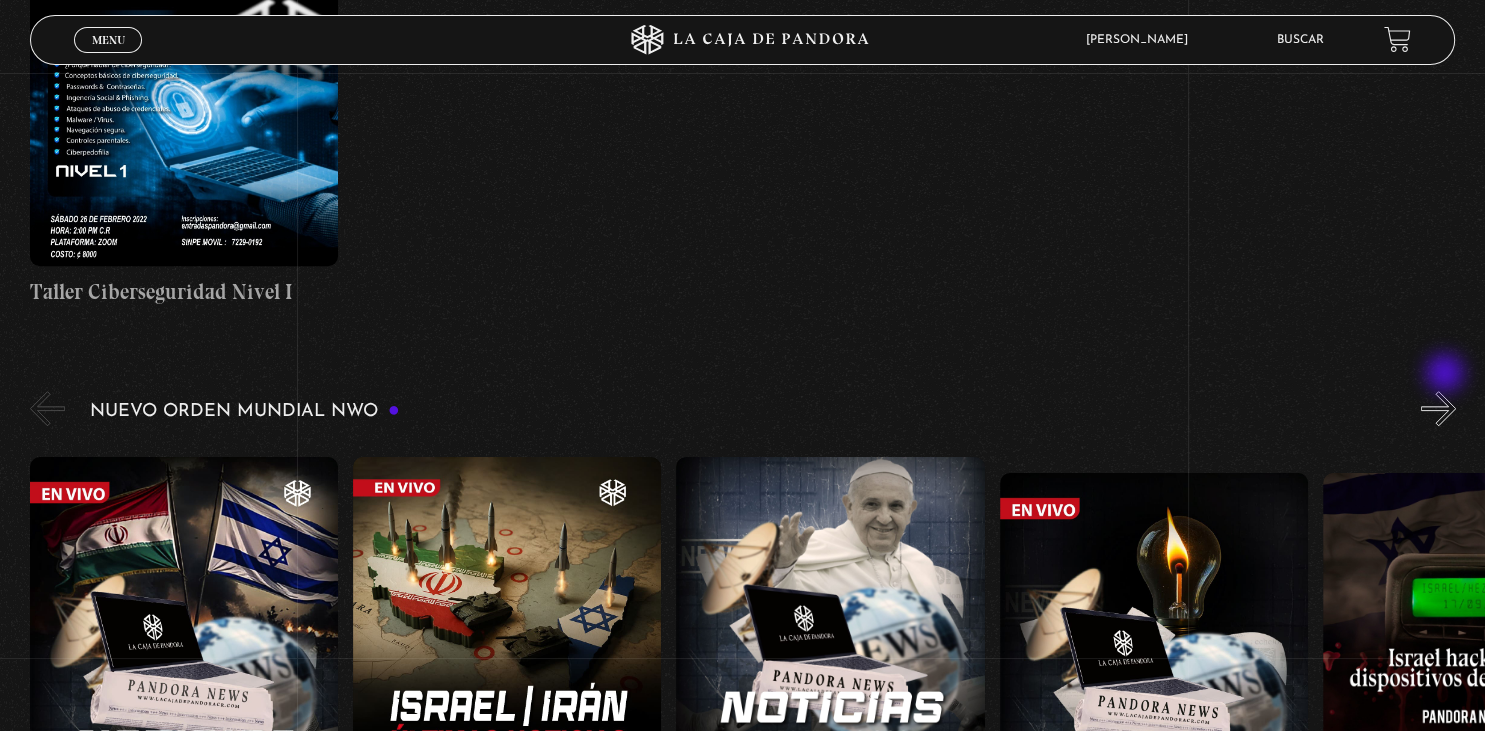 click on "»" at bounding box center (1438, 408) 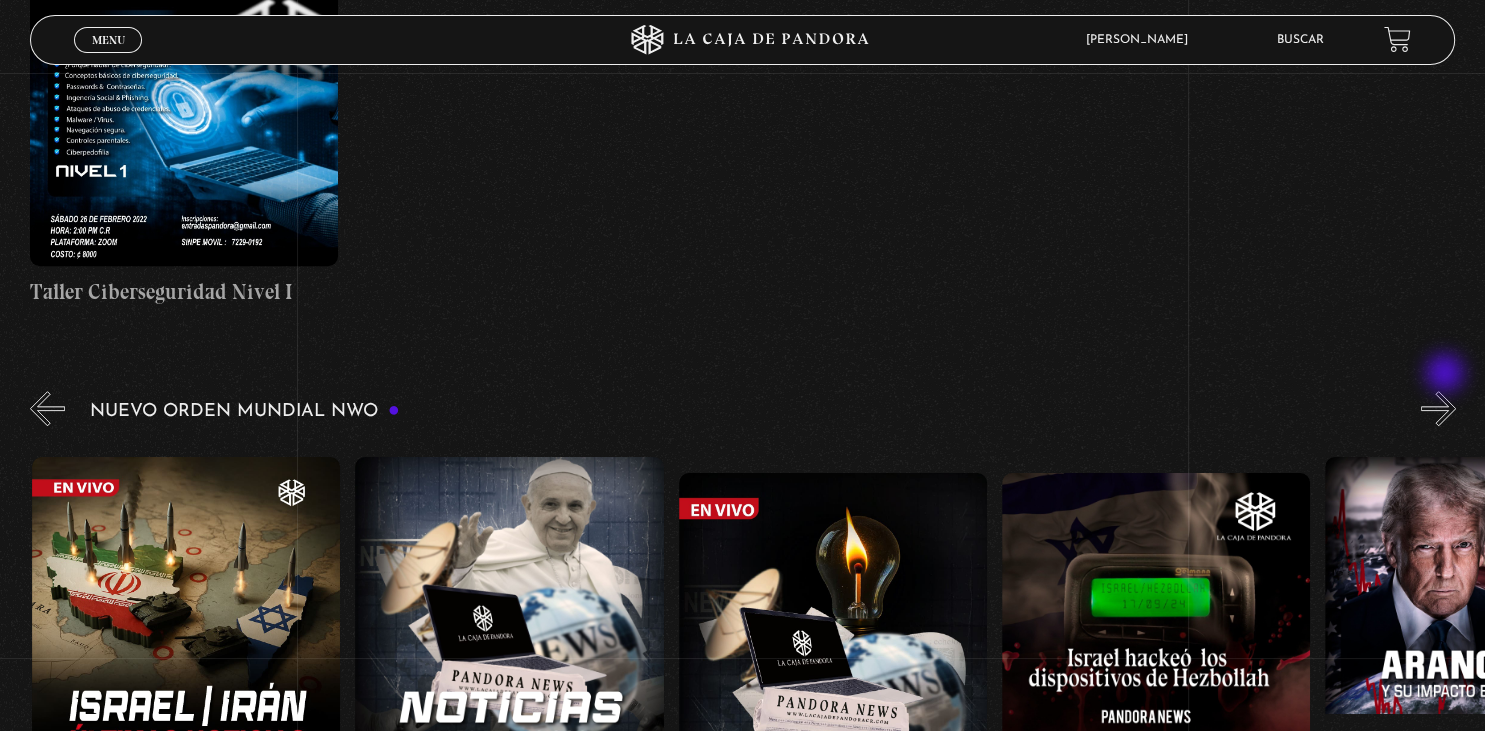 click on "»" at bounding box center [1438, 408] 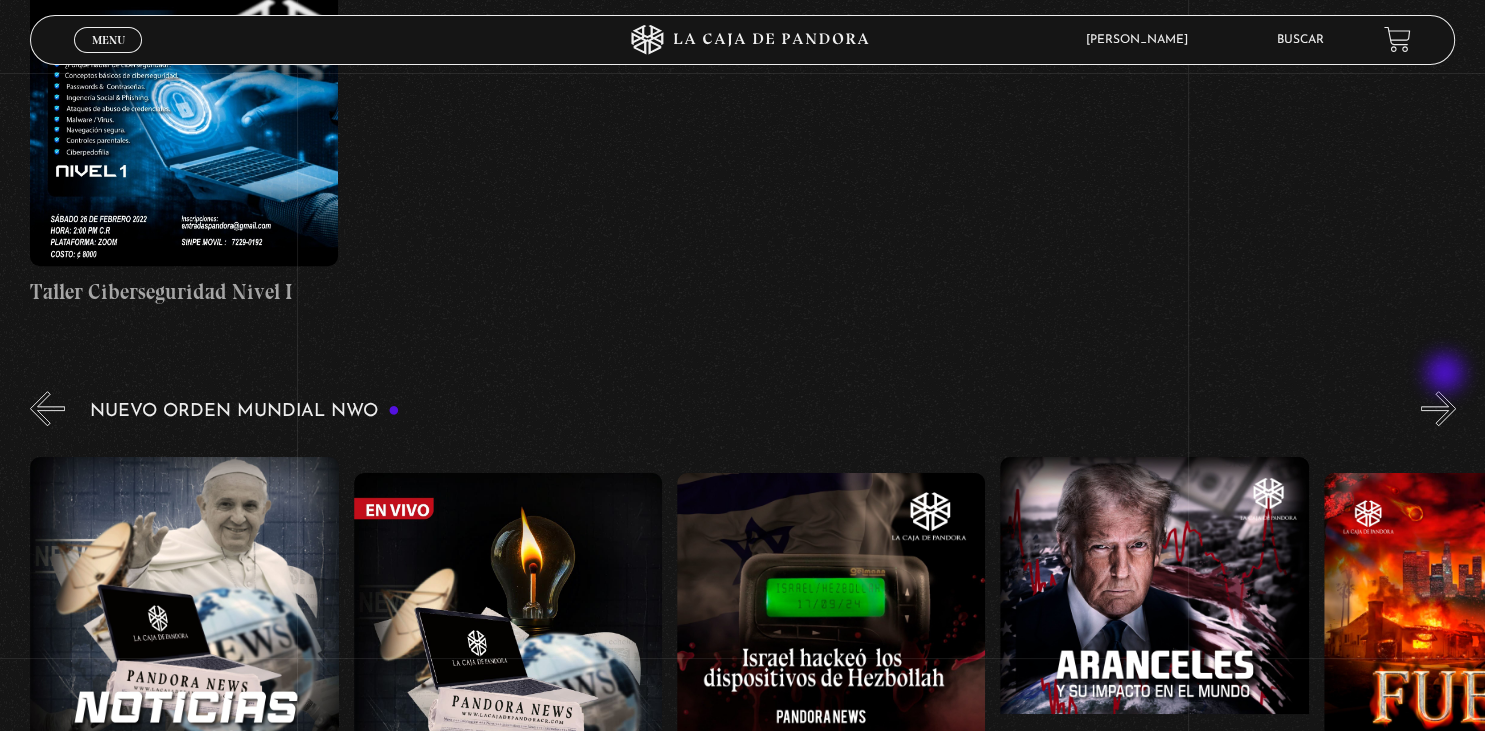 click on "»" at bounding box center (1438, 408) 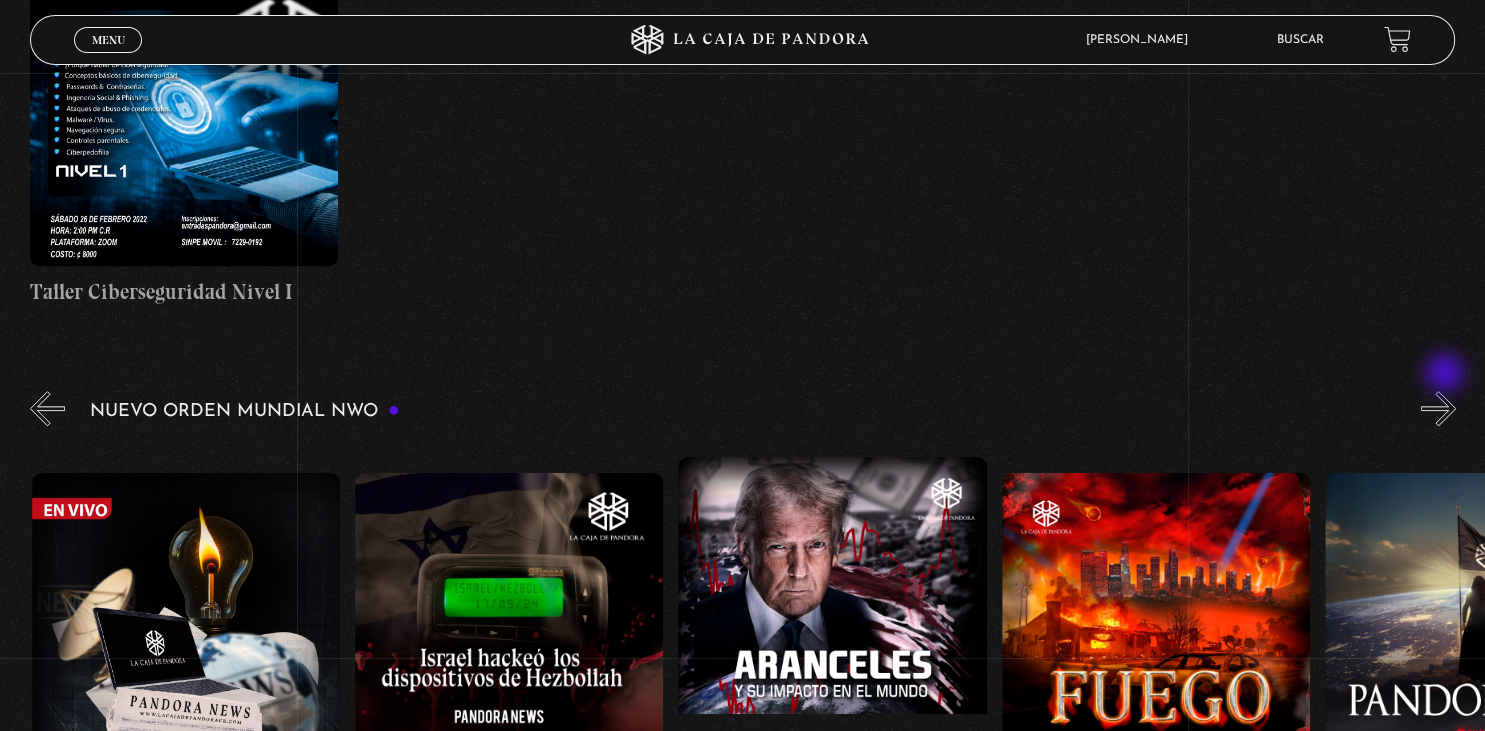 click on "»" at bounding box center (1438, 408) 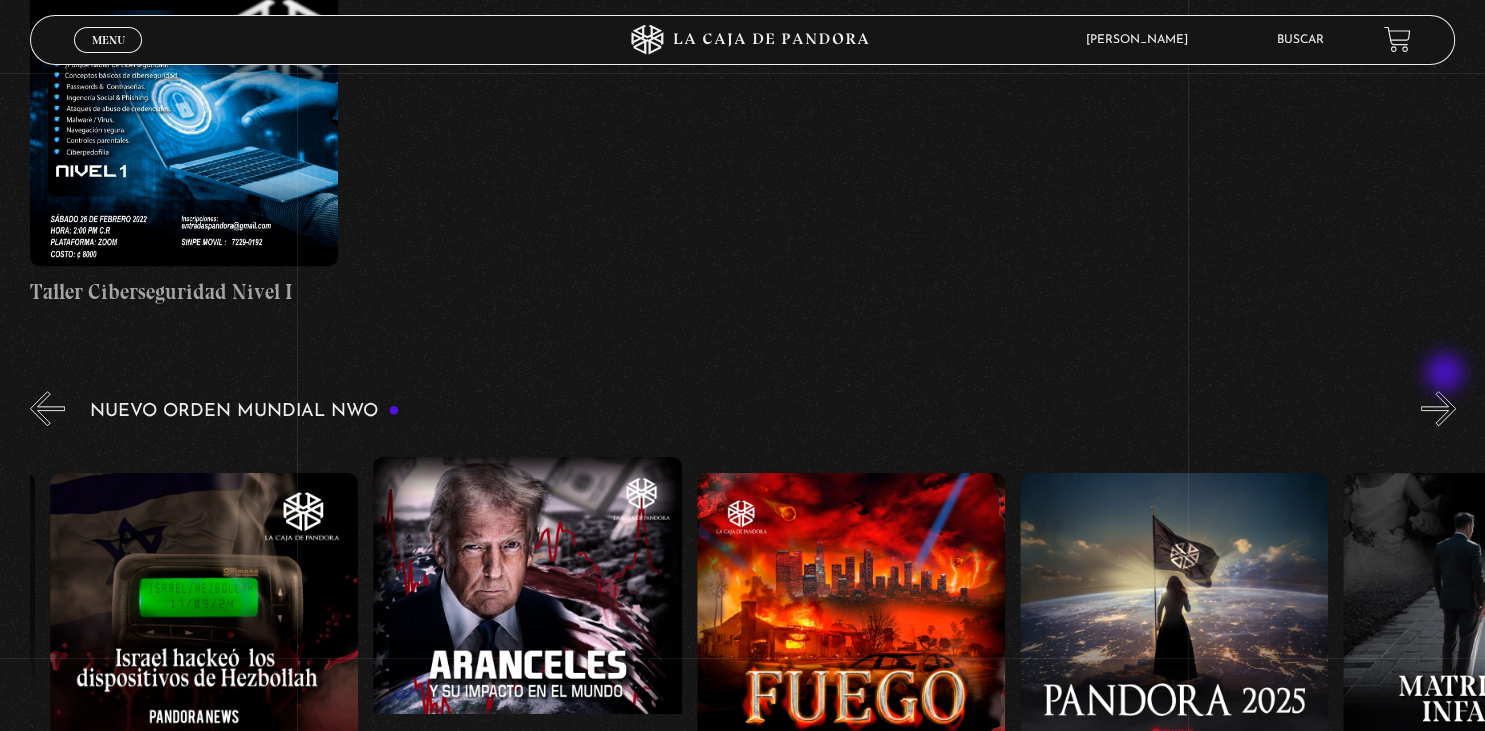 click on "»" at bounding box center (1438, 408) 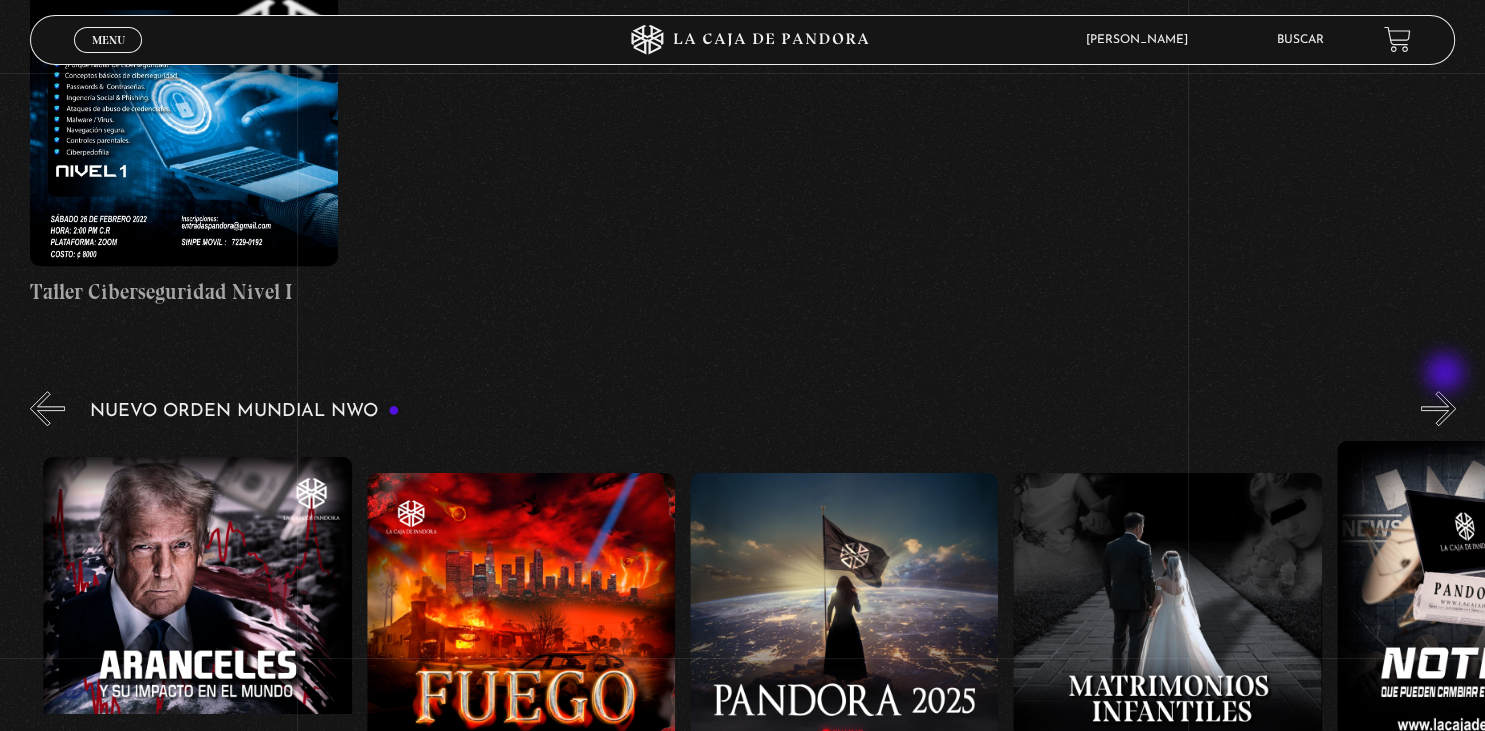 click on "»" at bounding box center [1438, 408] 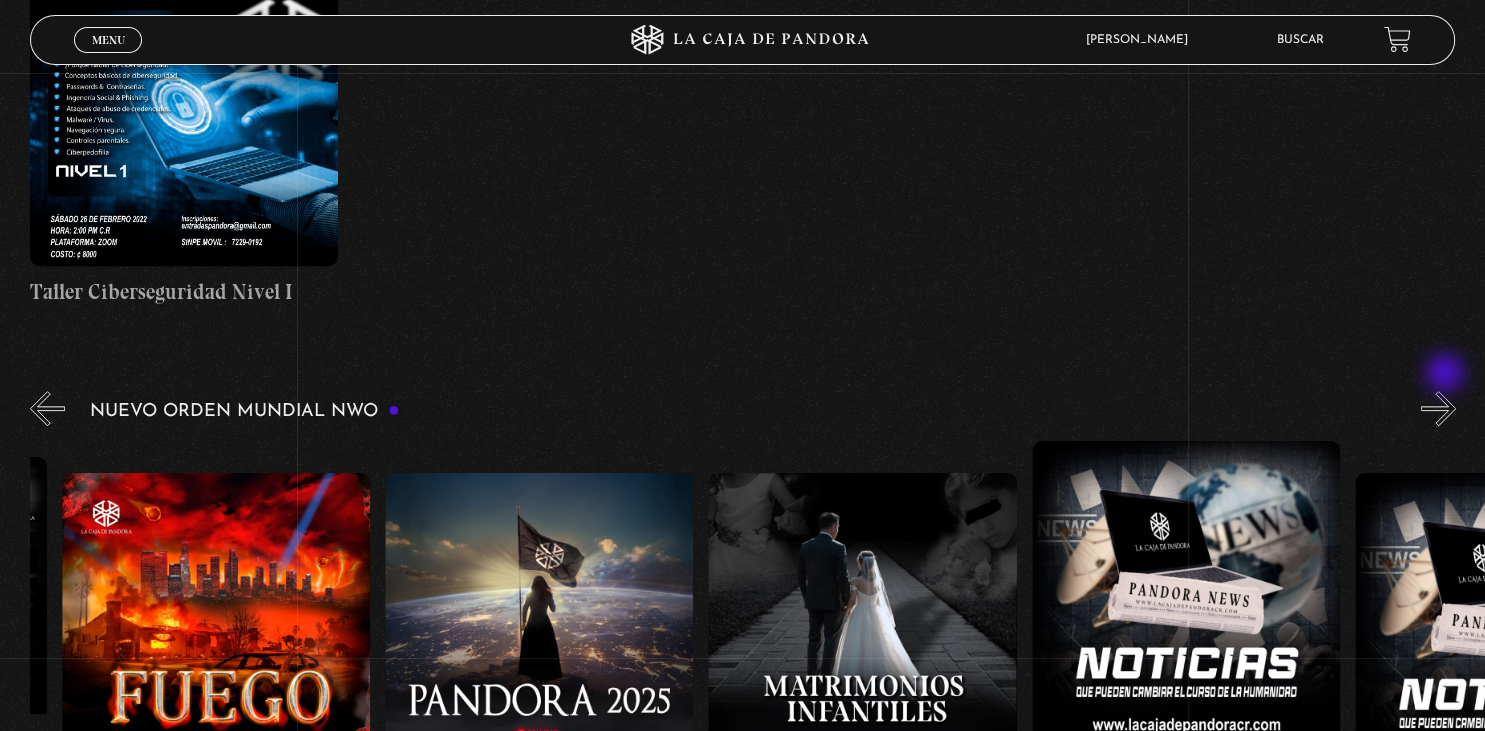 click on "»" at bounding box center [1438, 408] 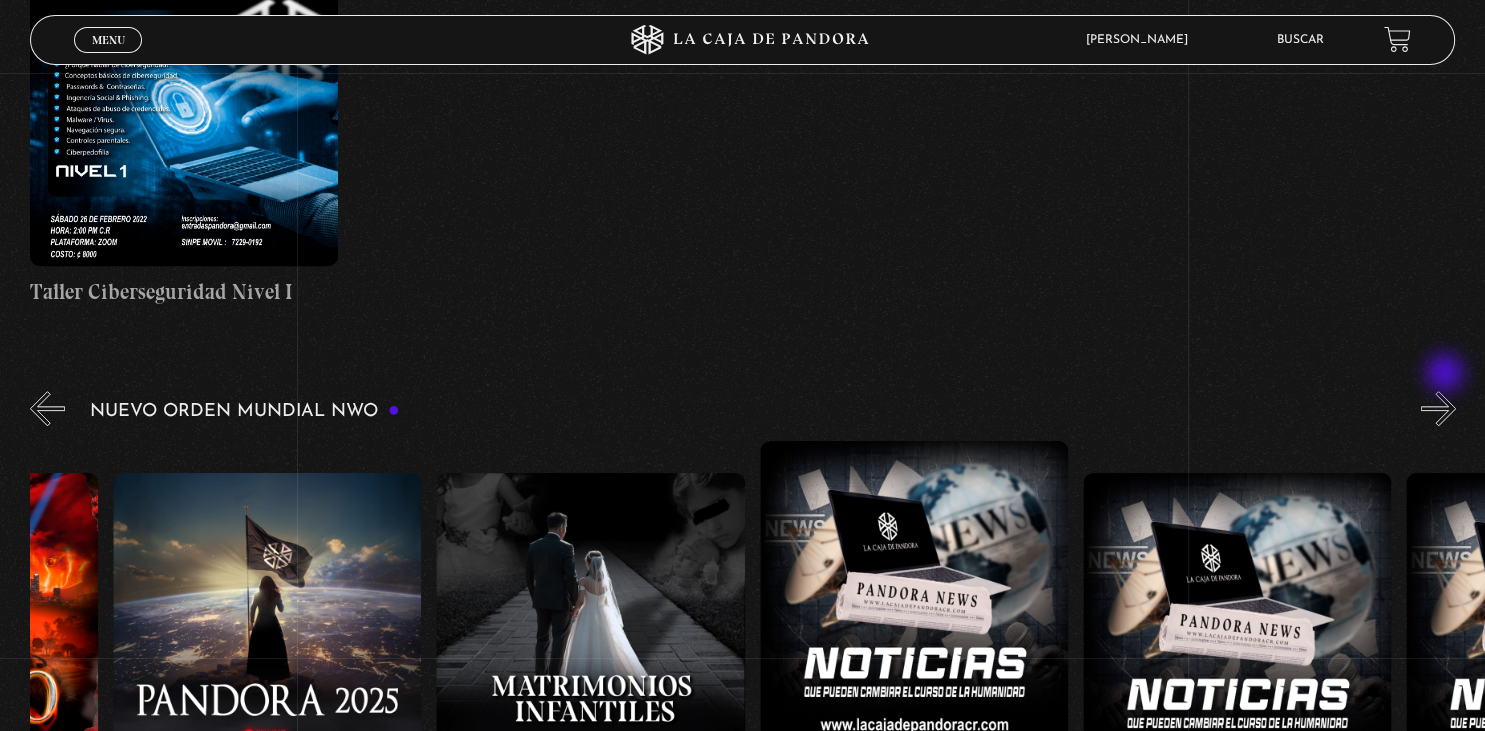 click on "»" at bounding box center (1438, 408) 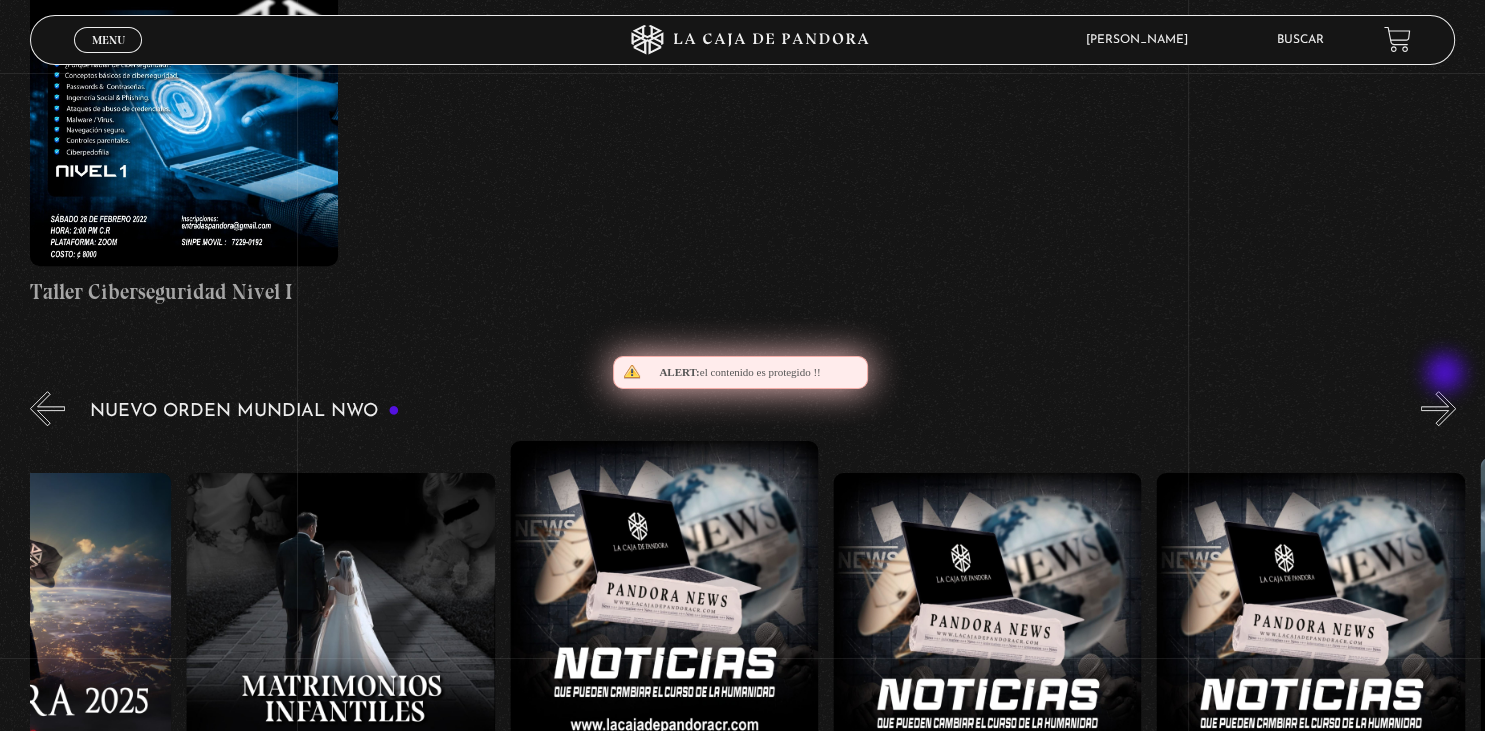 click on "»" at bounding box center [1438, 408] 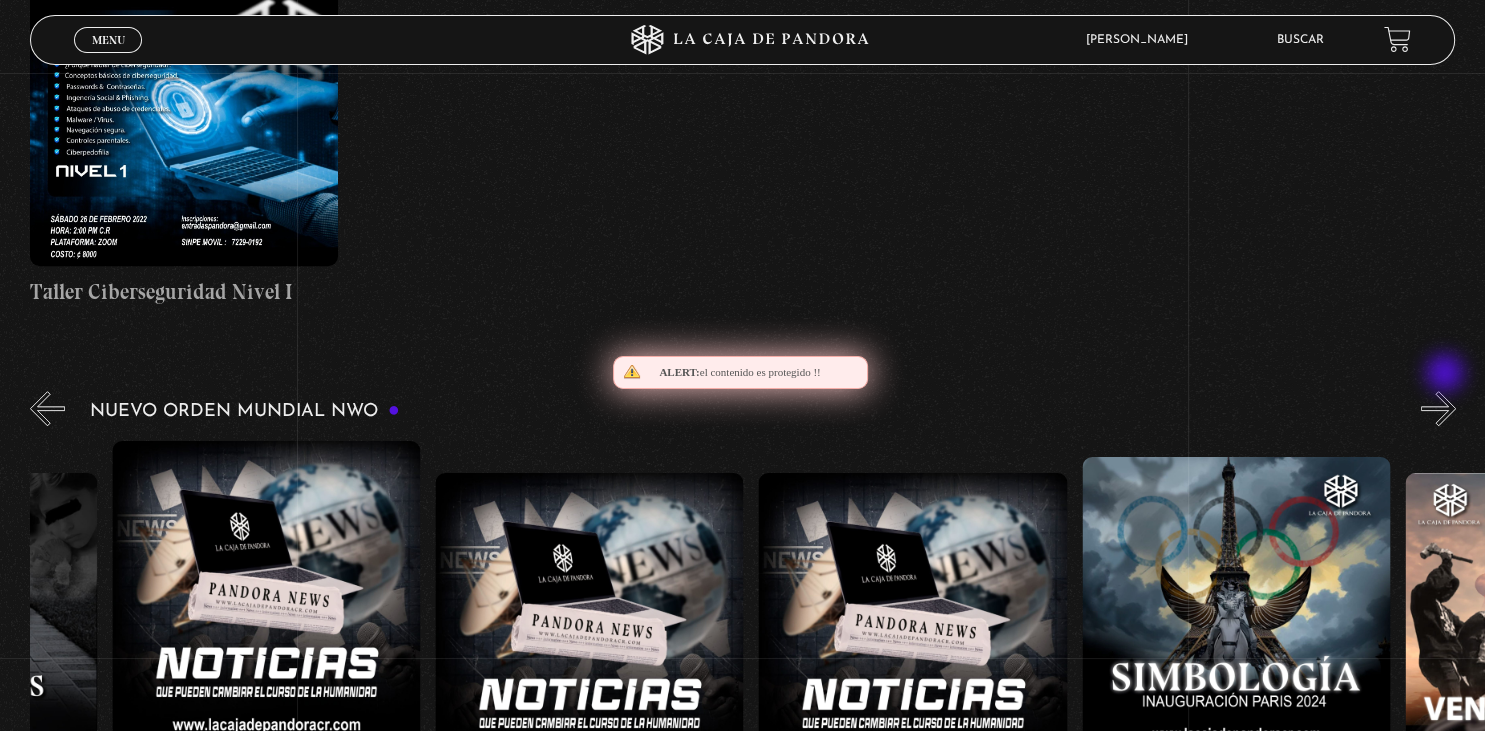 click on "»" at bounding box center [1438, 408] 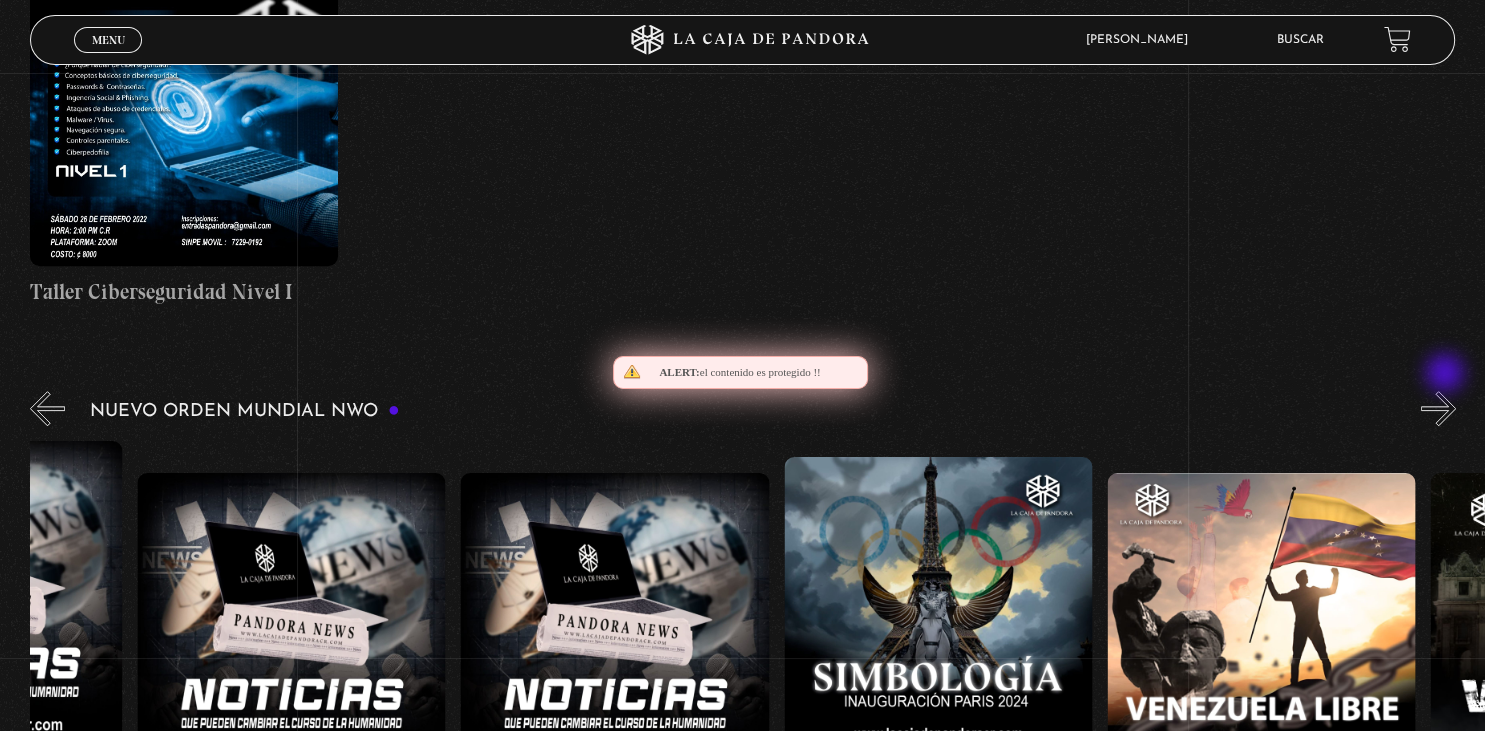 click on "»" at bounding box center (1438, 408) 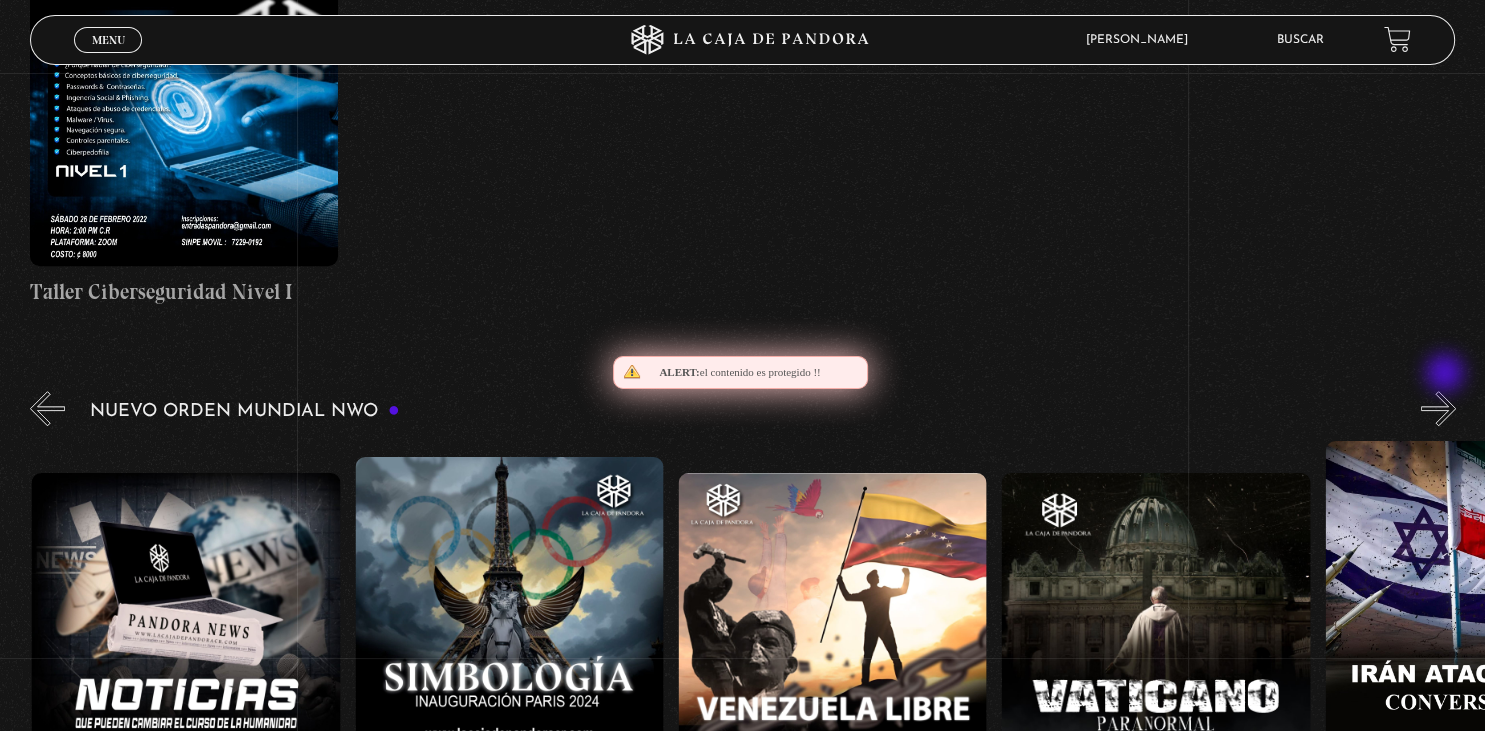 click on "»" at bounding box center [1438, 408] 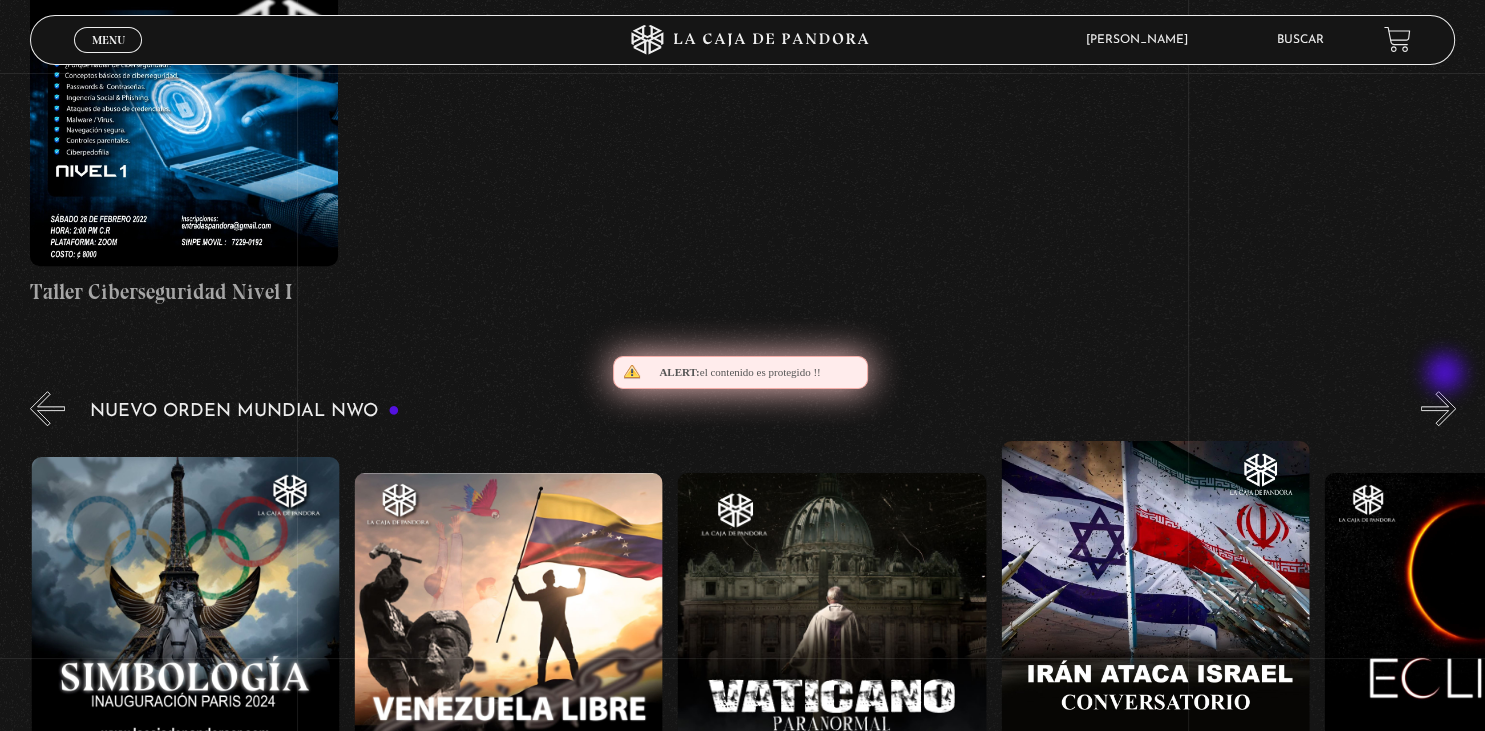 click on "»" at bounding box center (1438, 408) 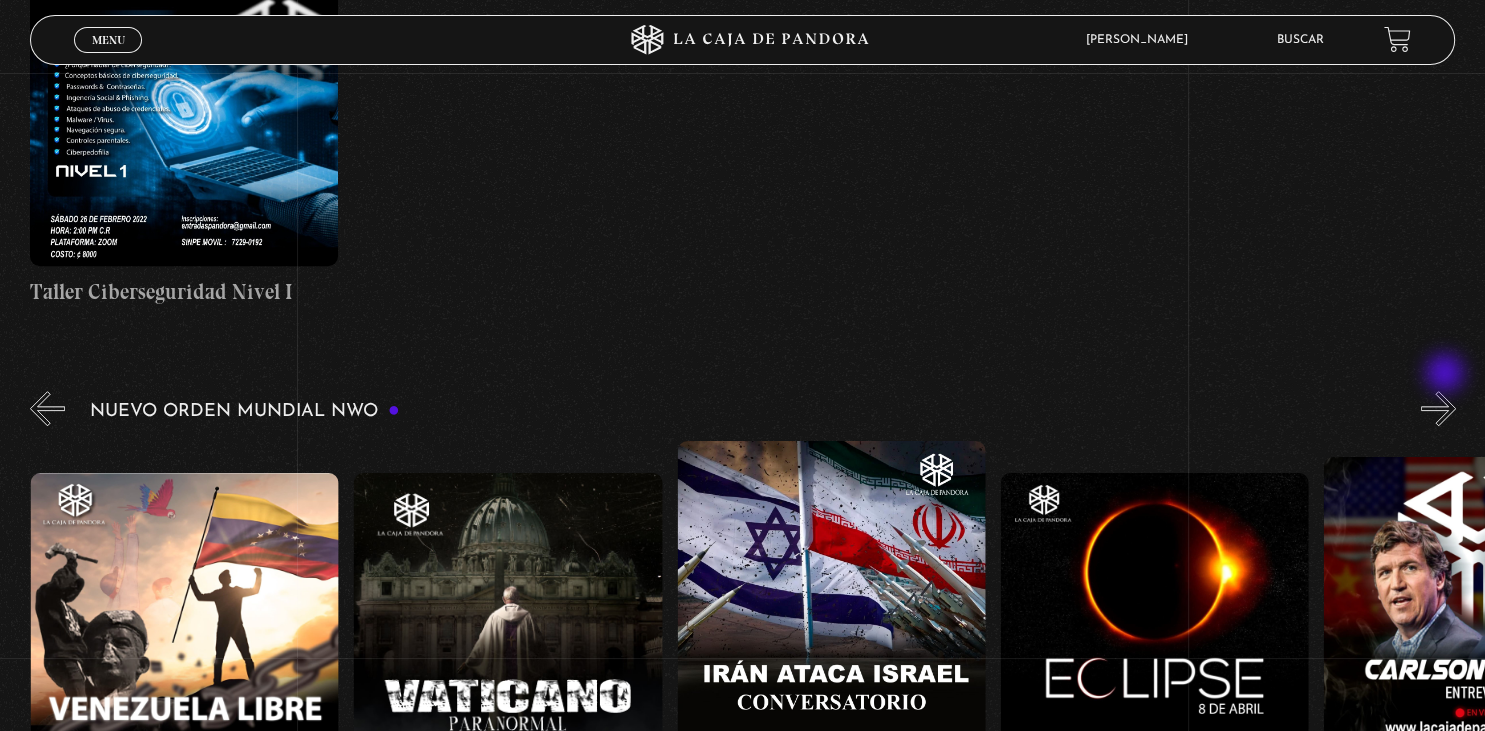 click on "»" at bounding box center [1438, 408] 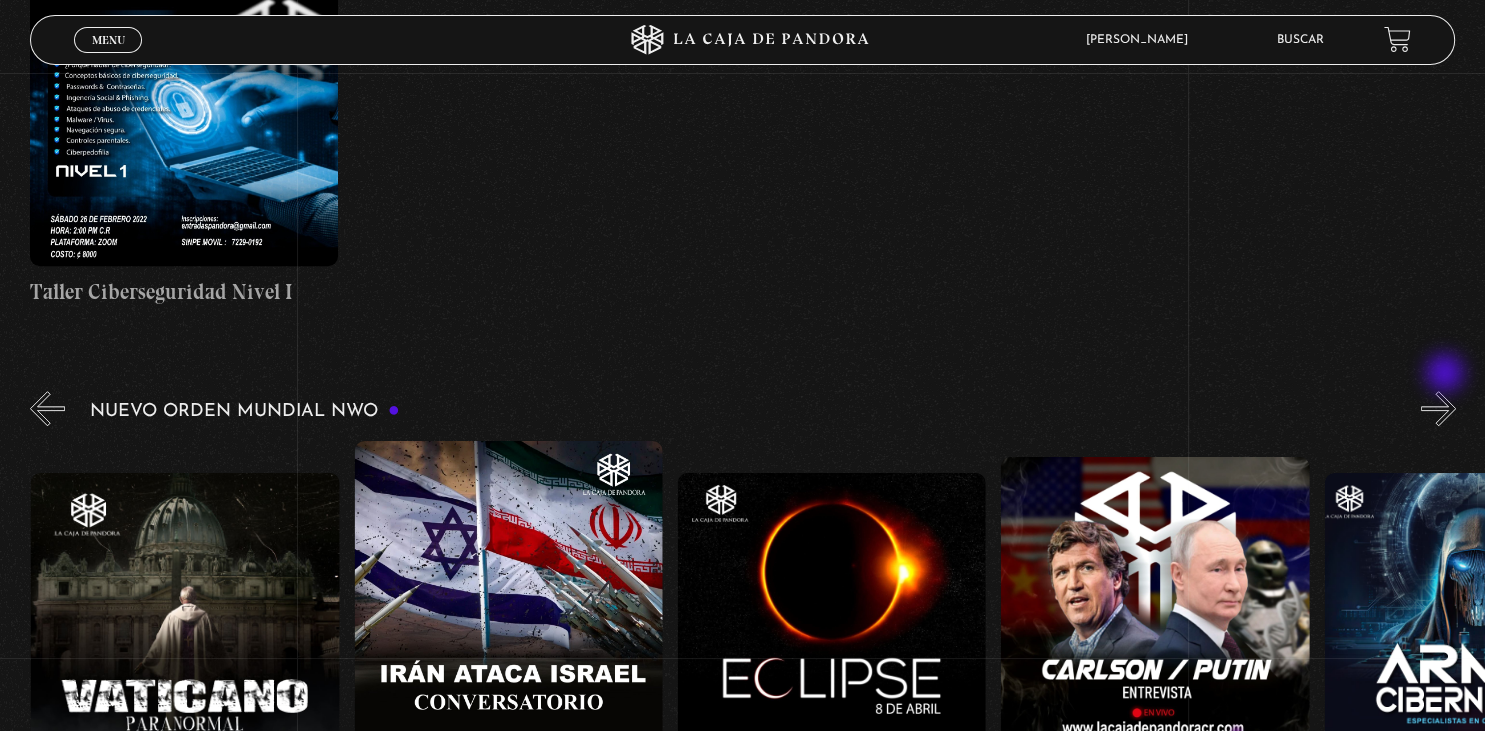 click on "»" at bounding box center [1438, 408] 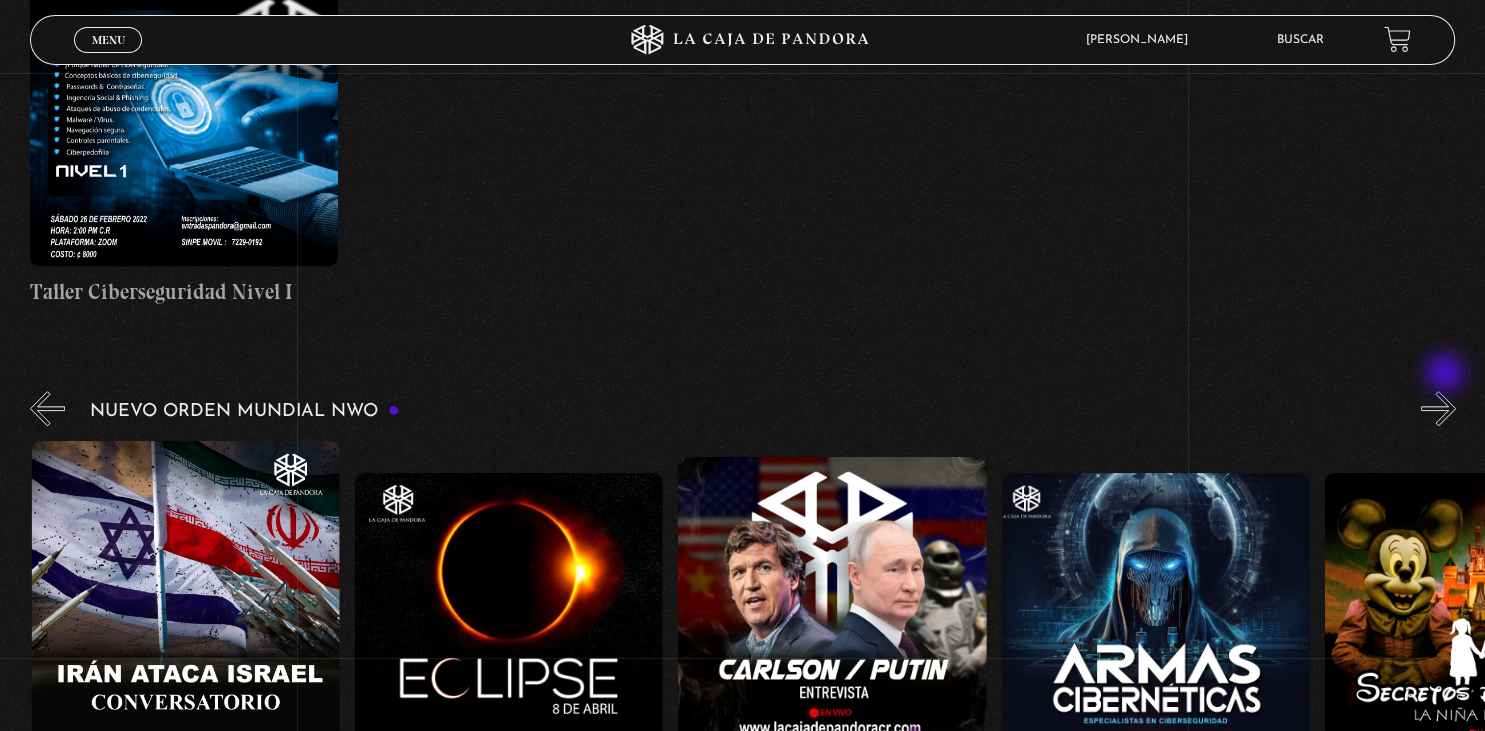 click on "»" at bounding box center [1438, 408] 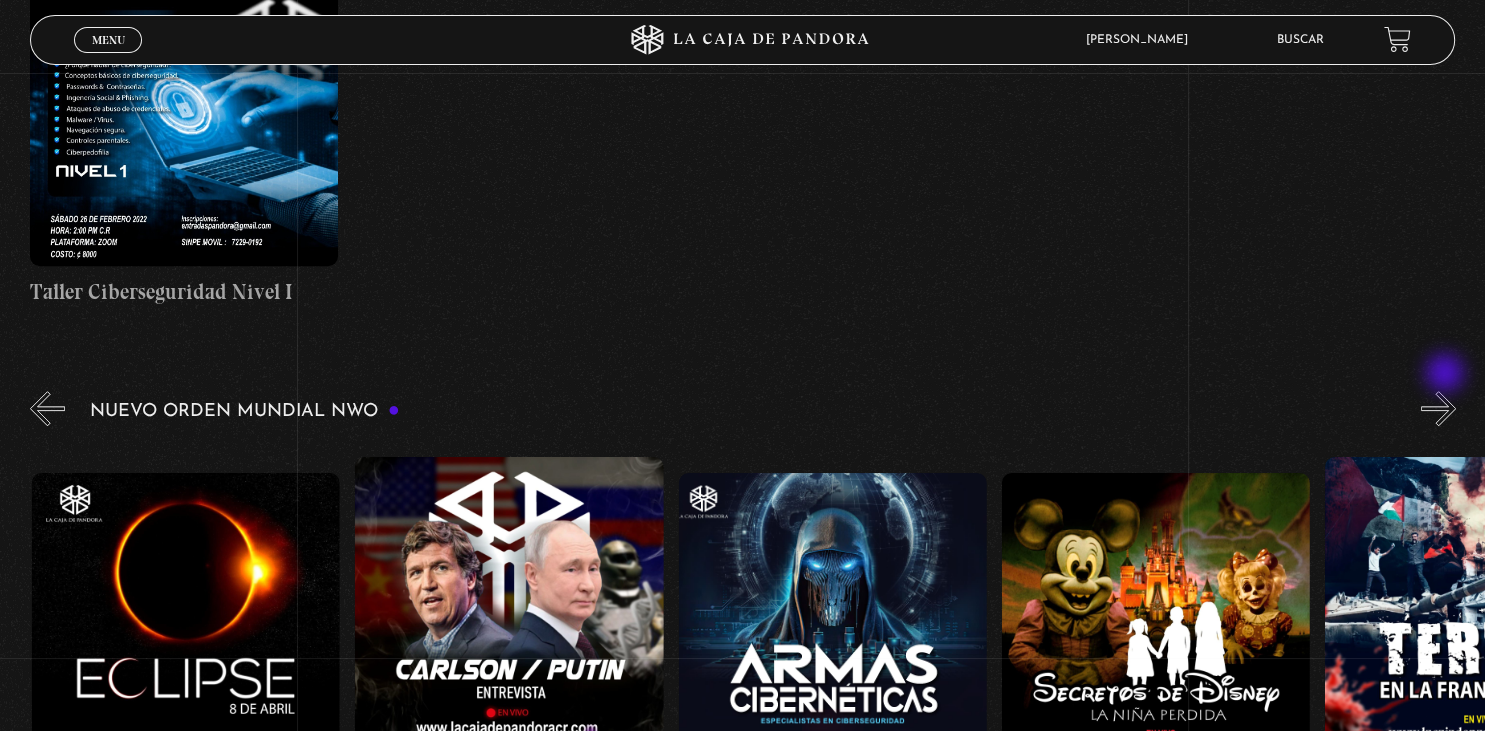 click on "»" at bounding box center (1438, 408) 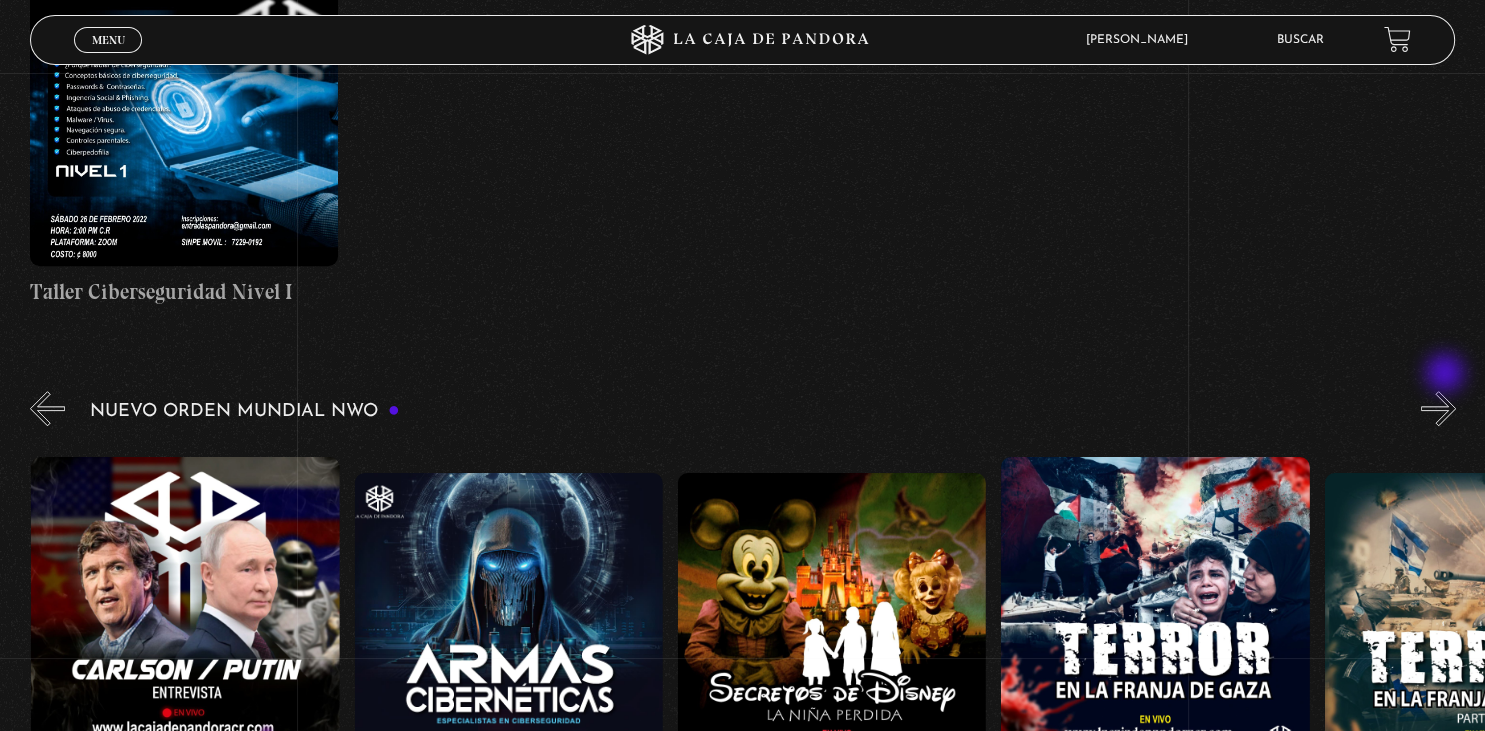 click on "»" at bounding box center (1438, 408) 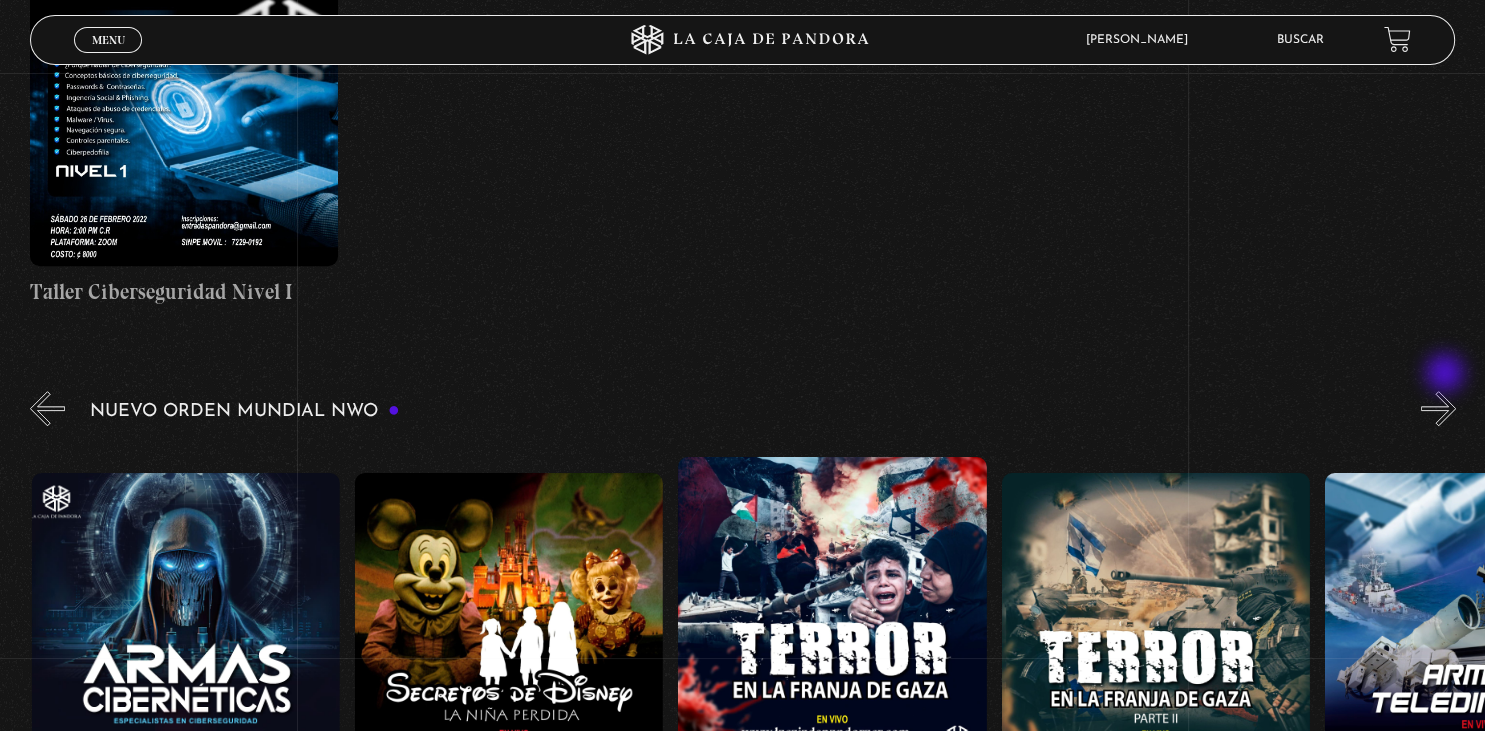 click on "»" at bounding box center (1438, 408) 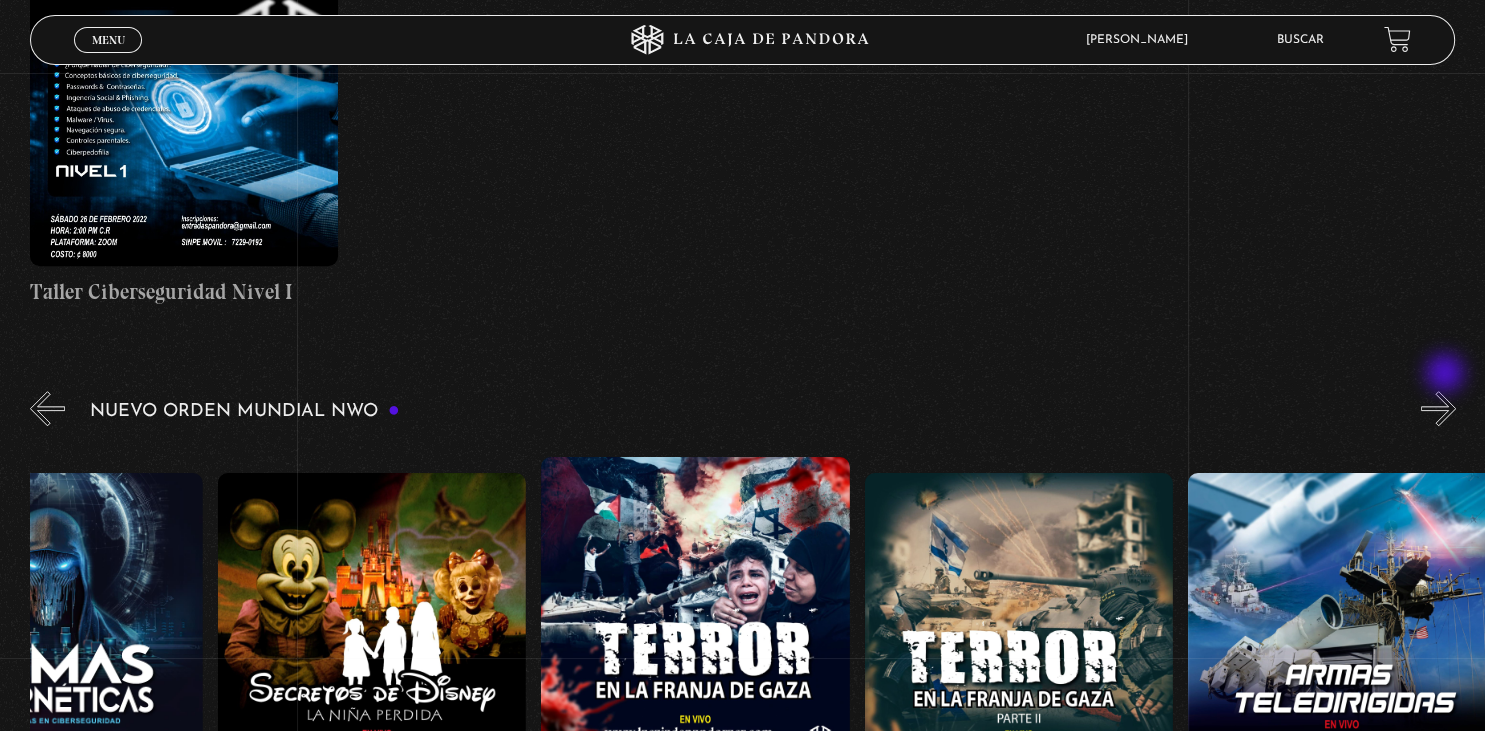 click on "»" at bounding box center [1438, 408] 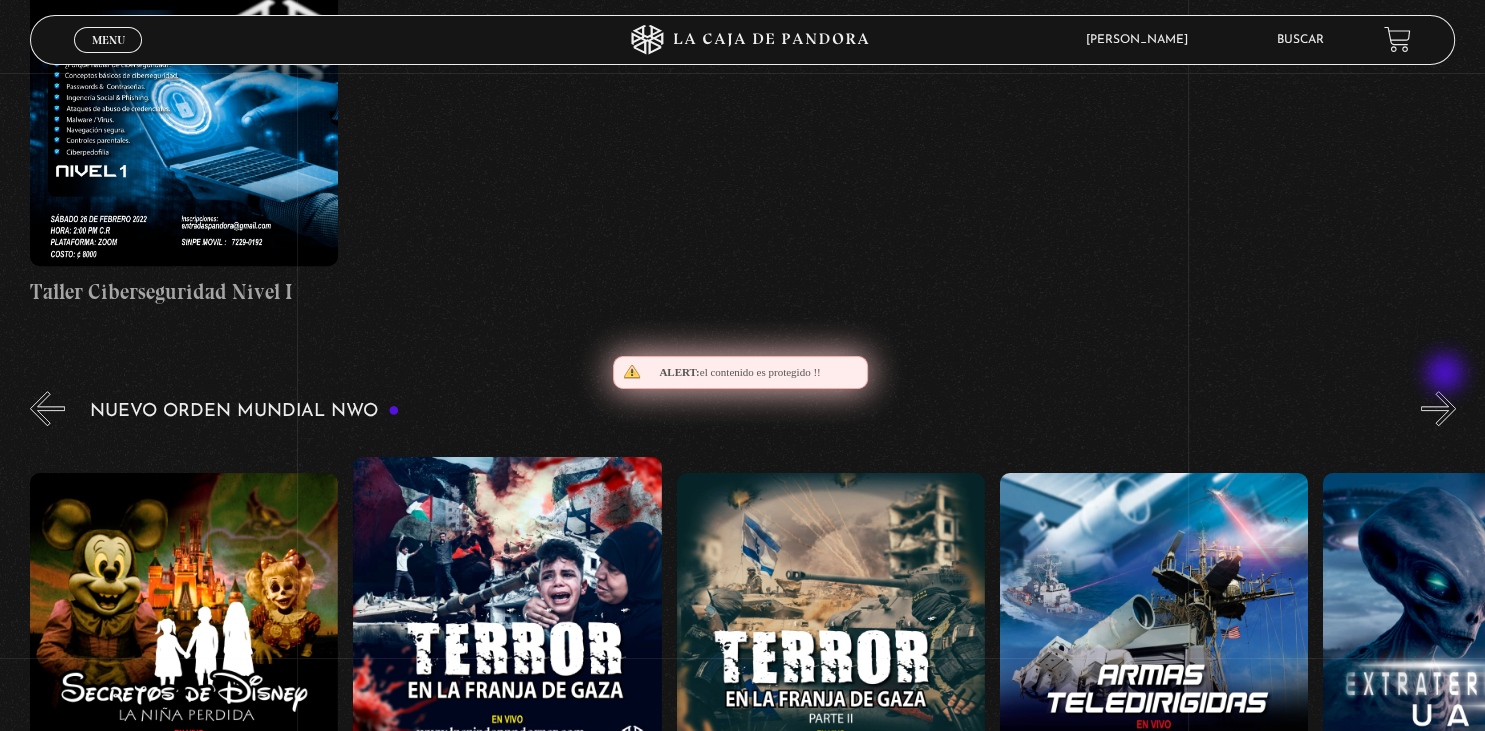 click on "»" at bounding box center (1438, 408) 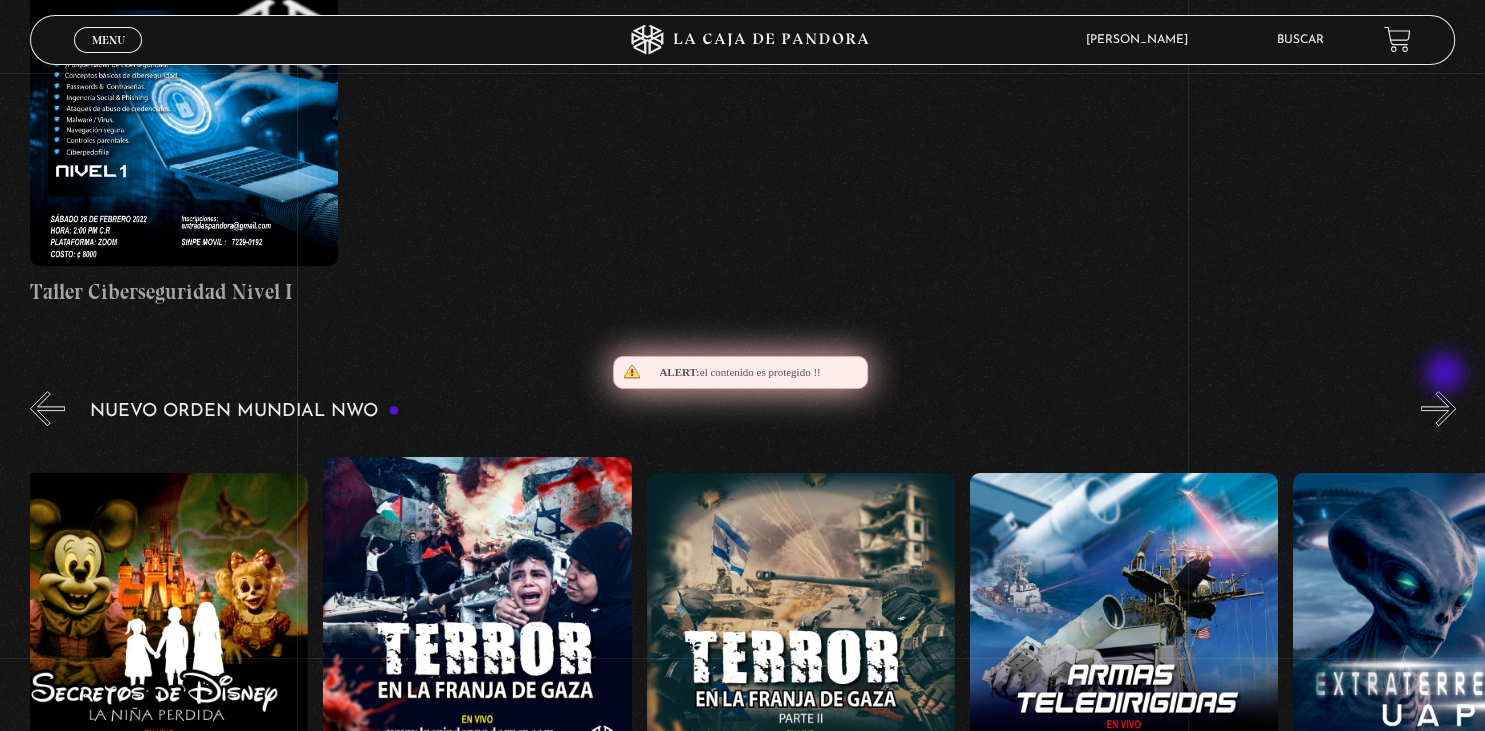 click on "»" at bounding box center [1438, 408] 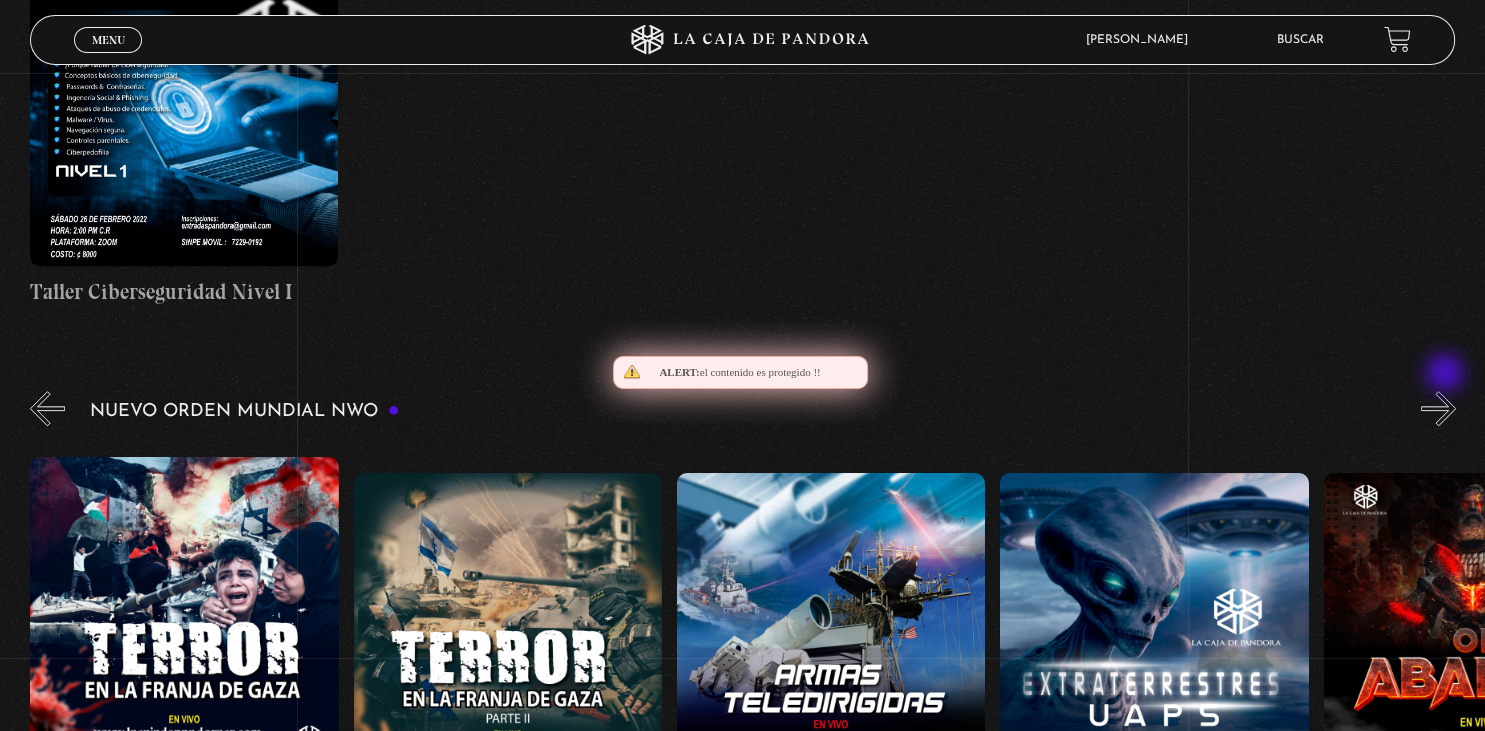 click on "»" at bounding box center (1438, 408) 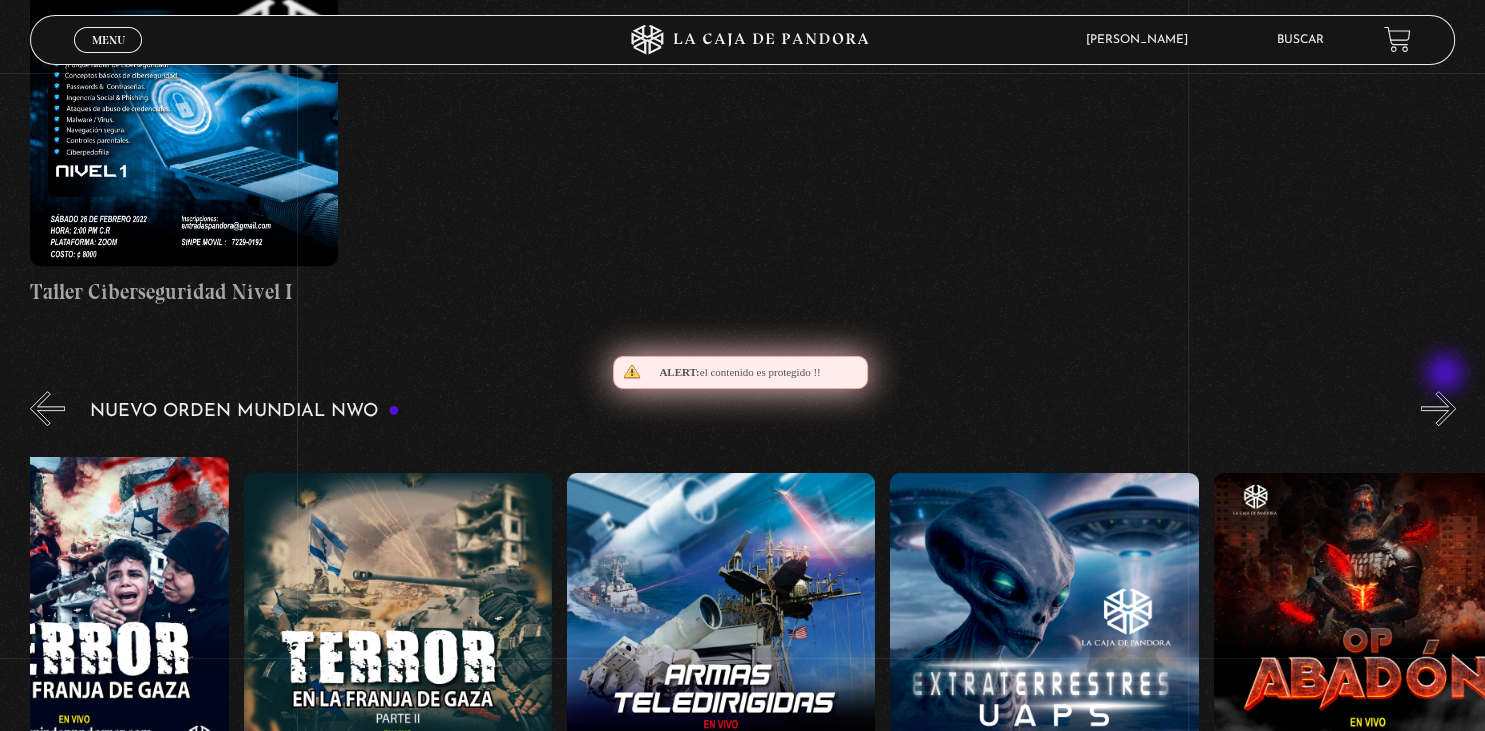 scroll, scrollTop: 0, scrollLeft: 6754, axis: horizontal 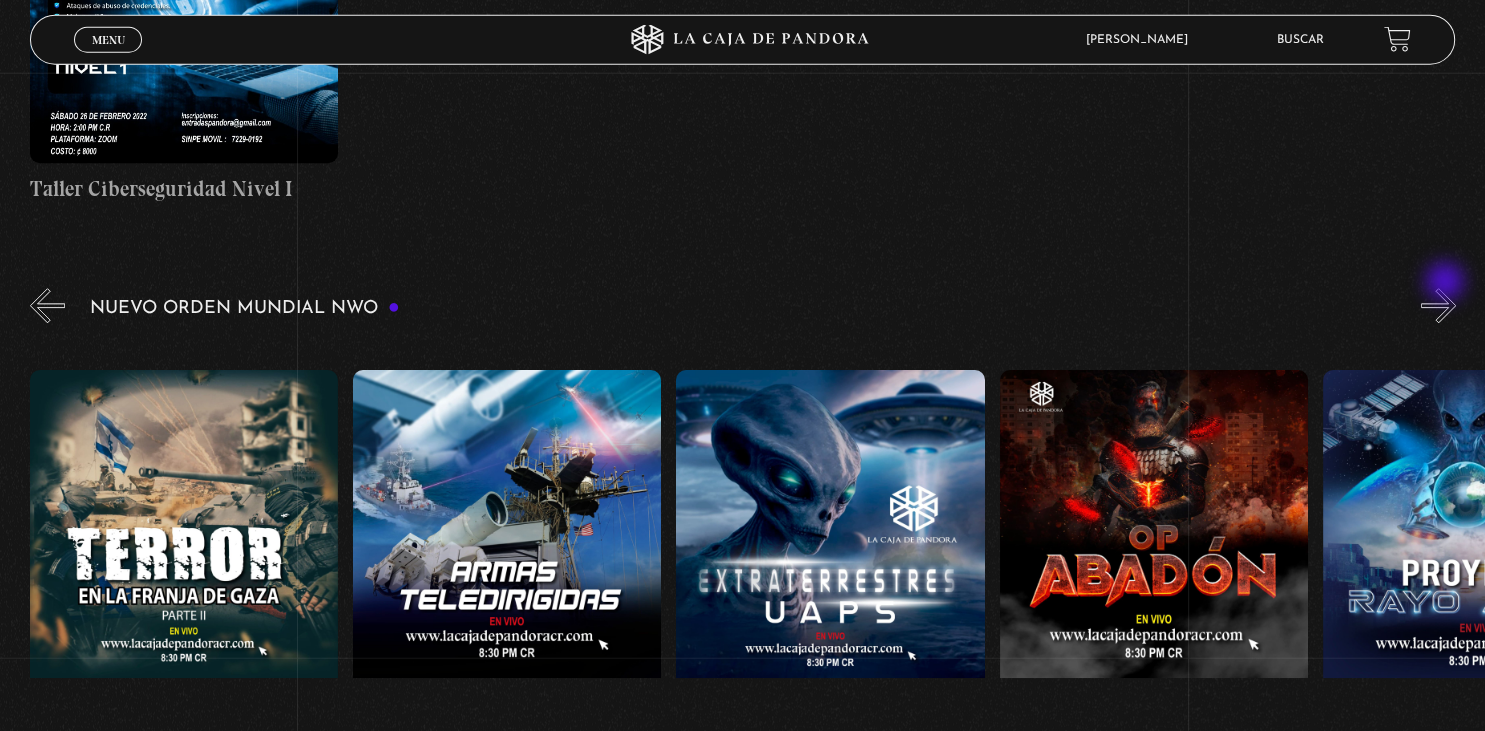 click on "»" at bounding box center (1438, 306) 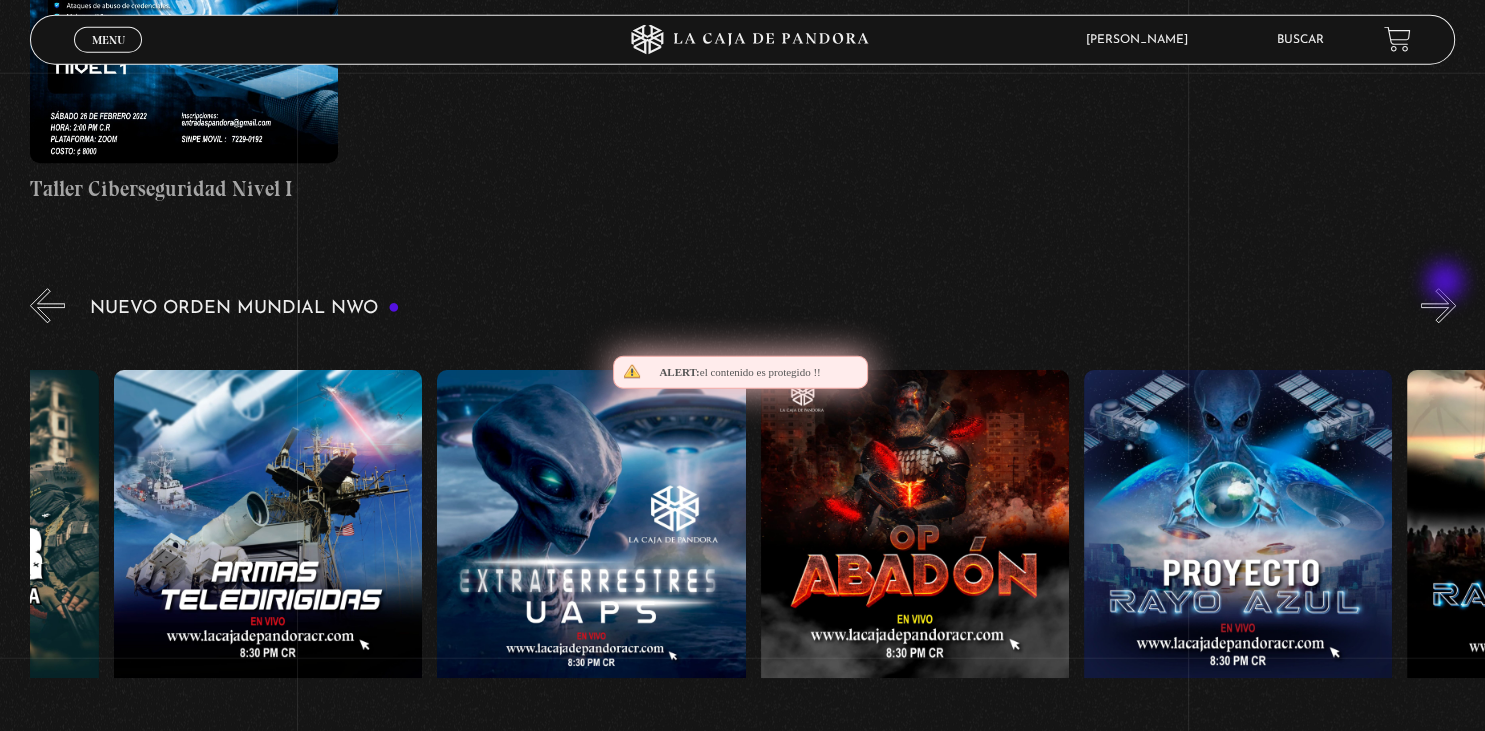 click on "»" at bounding box center [1438, 306] 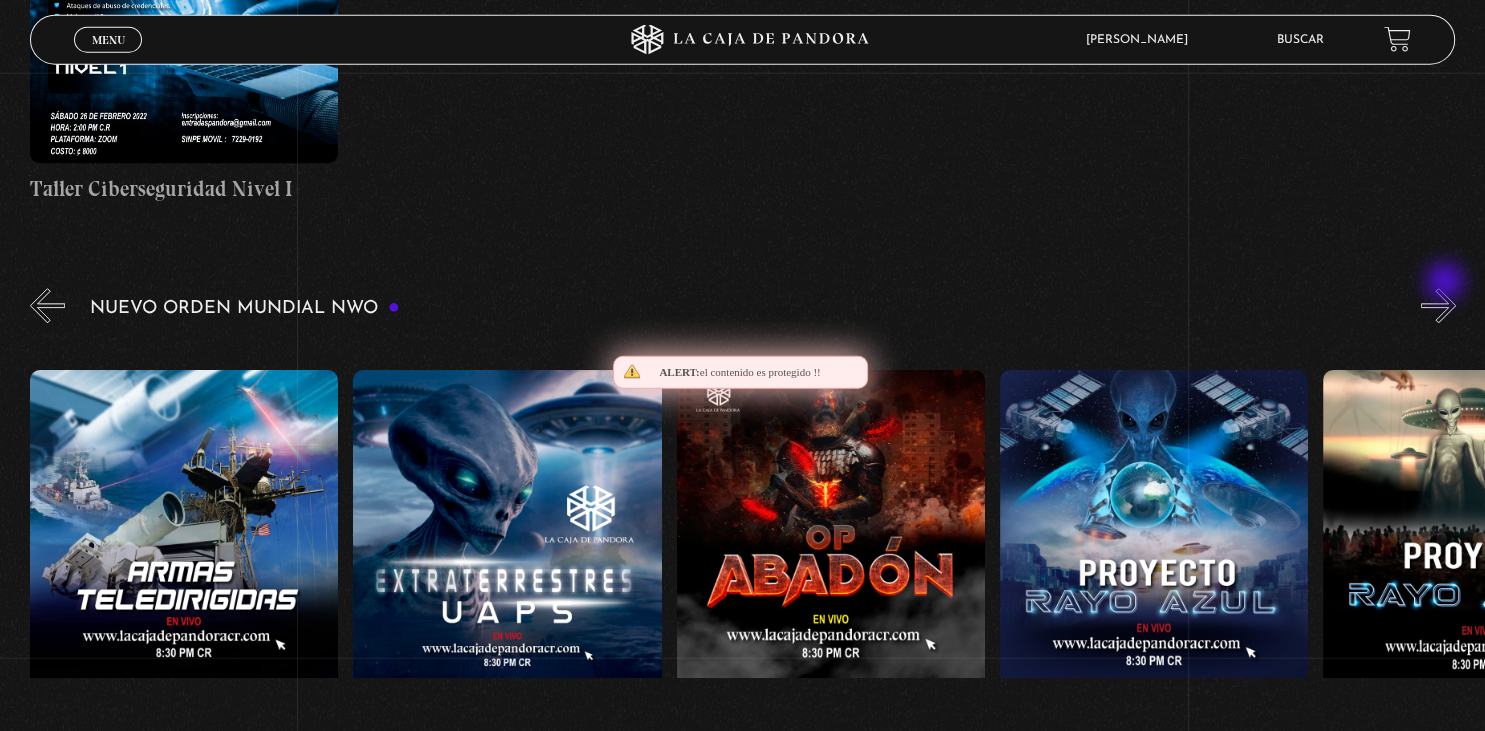 click on "»" at bounding box center (1438, 306) 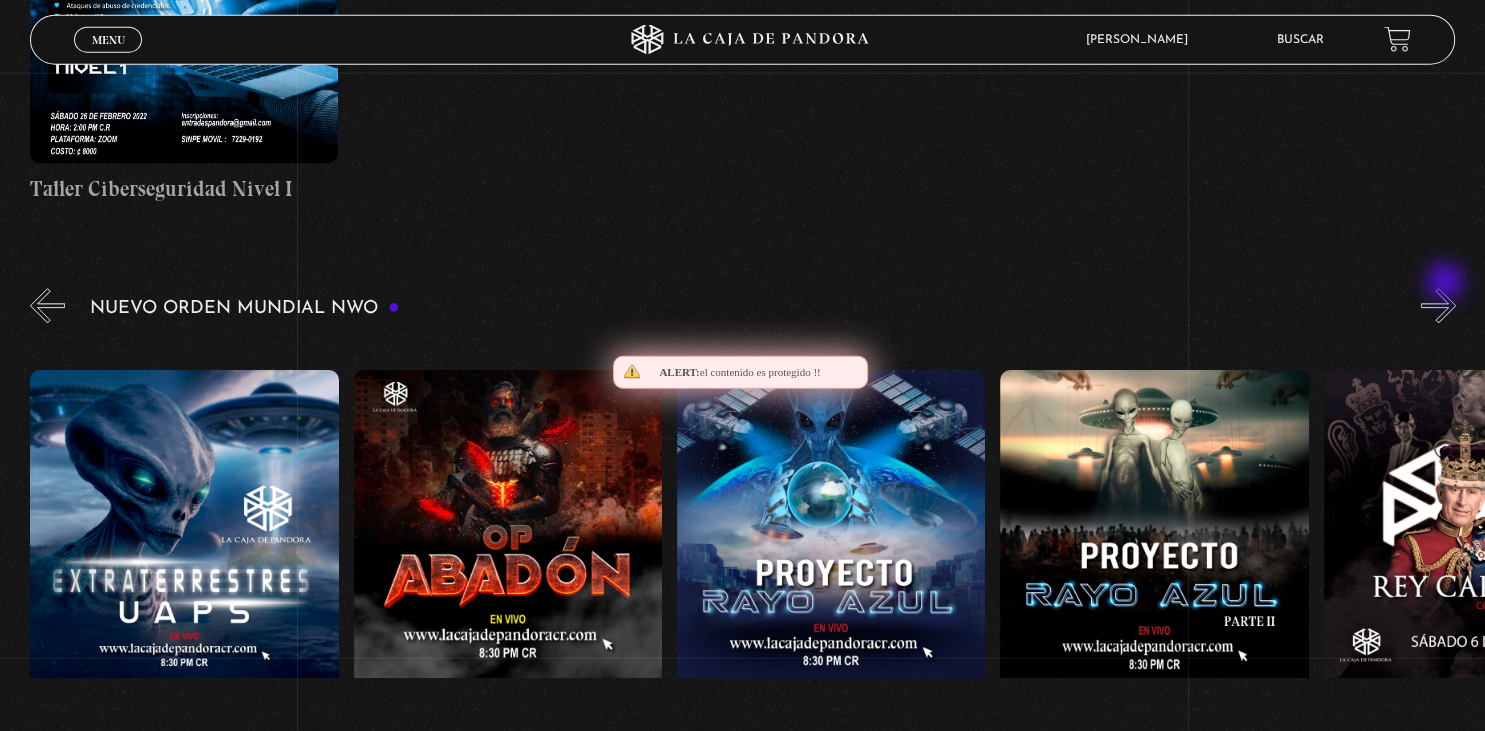 click on "»" at bounding box center [1438, 306] 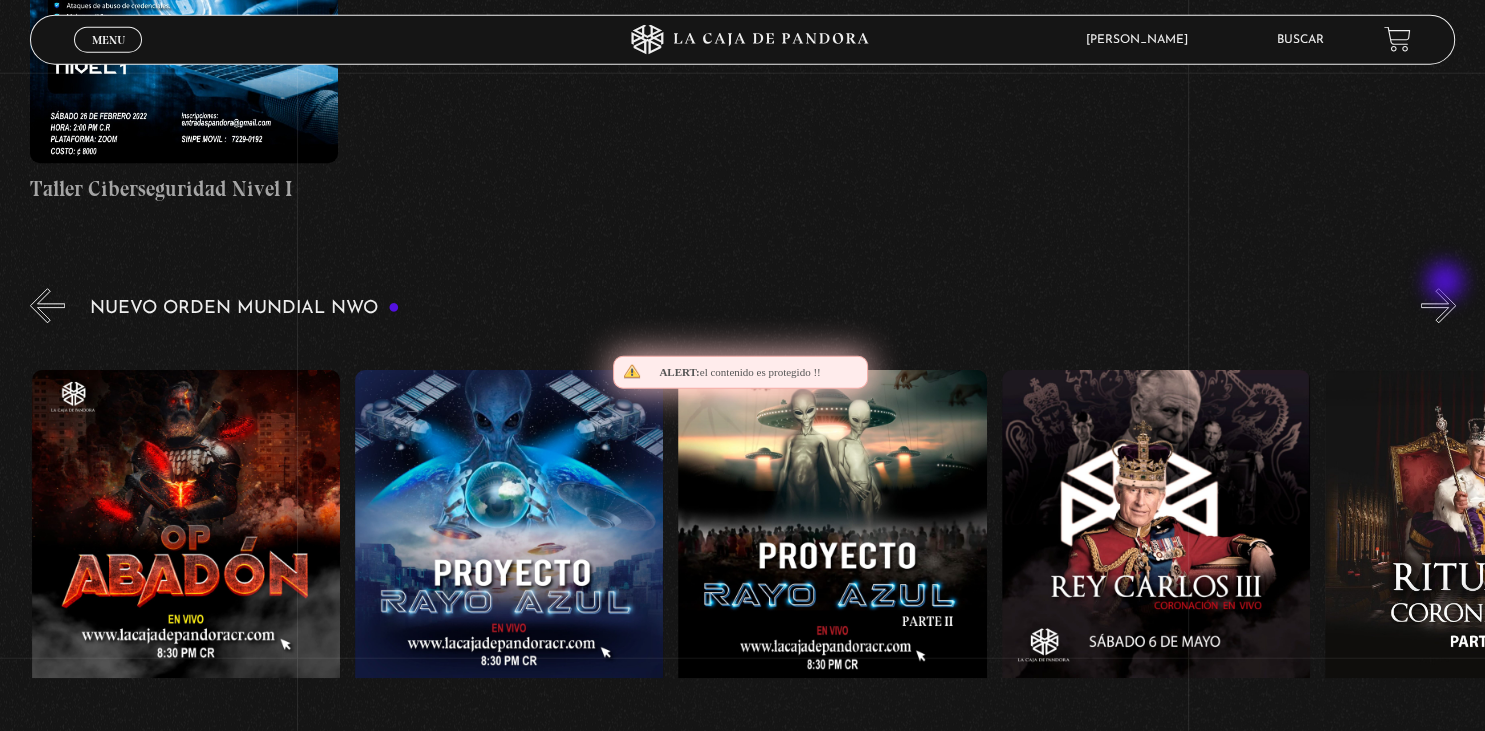 click on "»" at bounding box center (1438, 306) 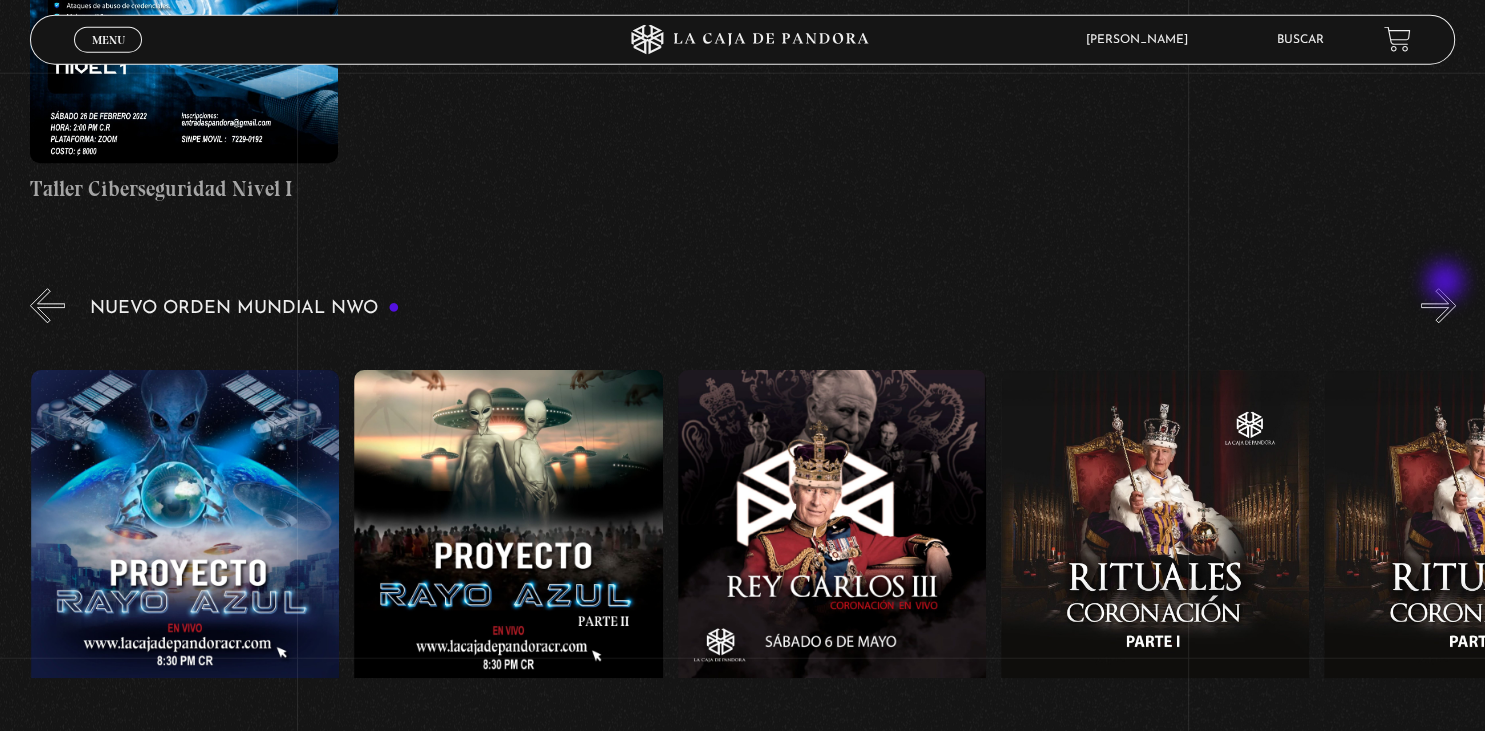 click on "»" at bounding box center [1438, 306] 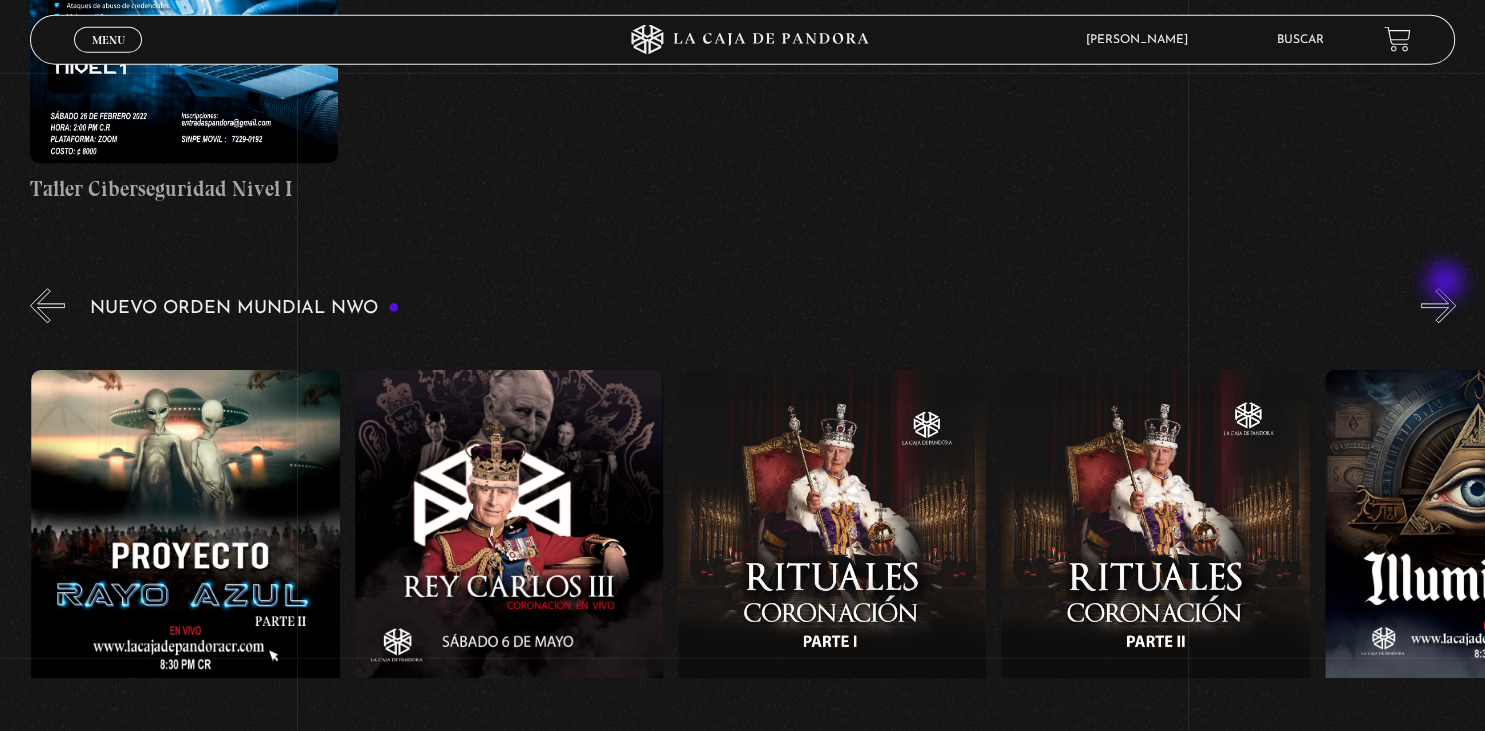 click on "»" at bounding box center [1438, 306] 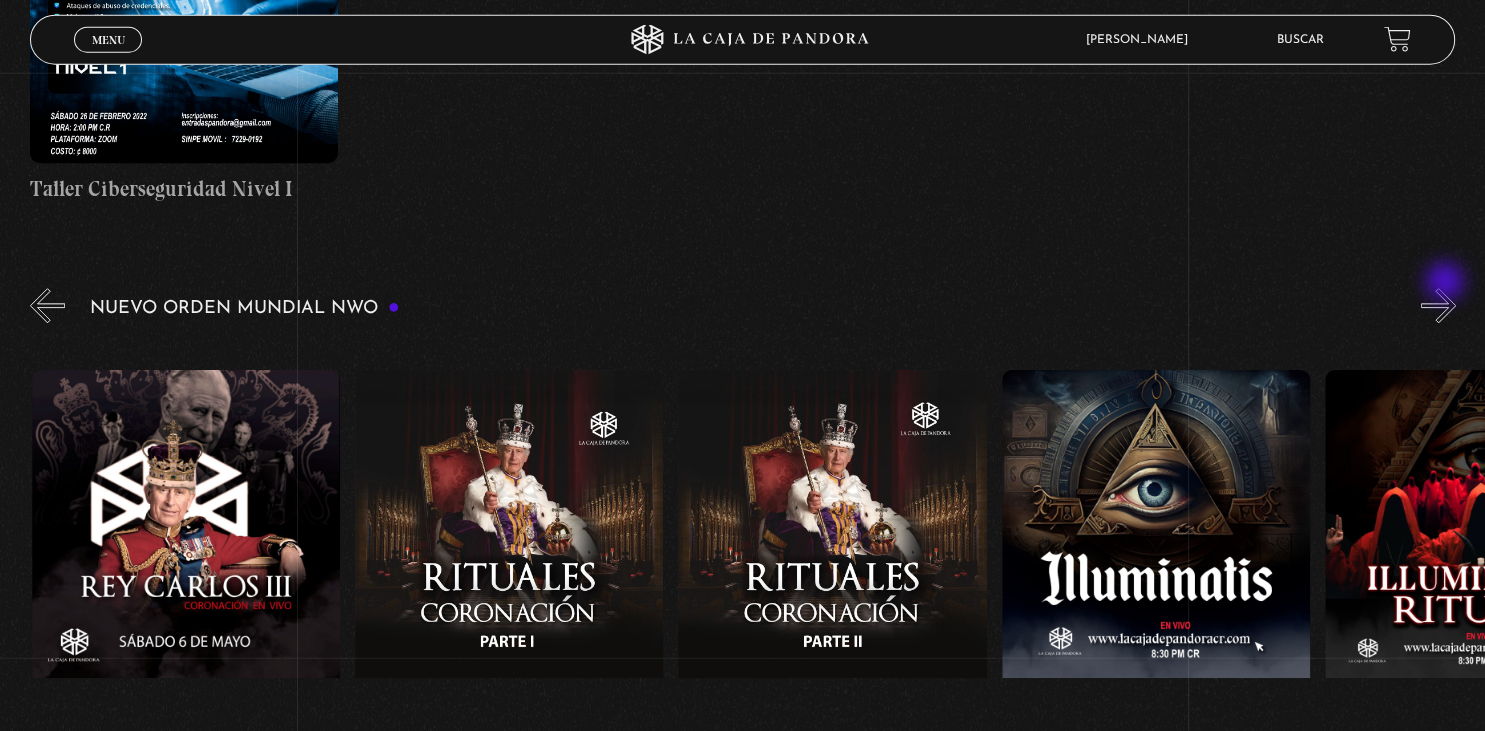 click on "»" at bounding box center [1438, 306] 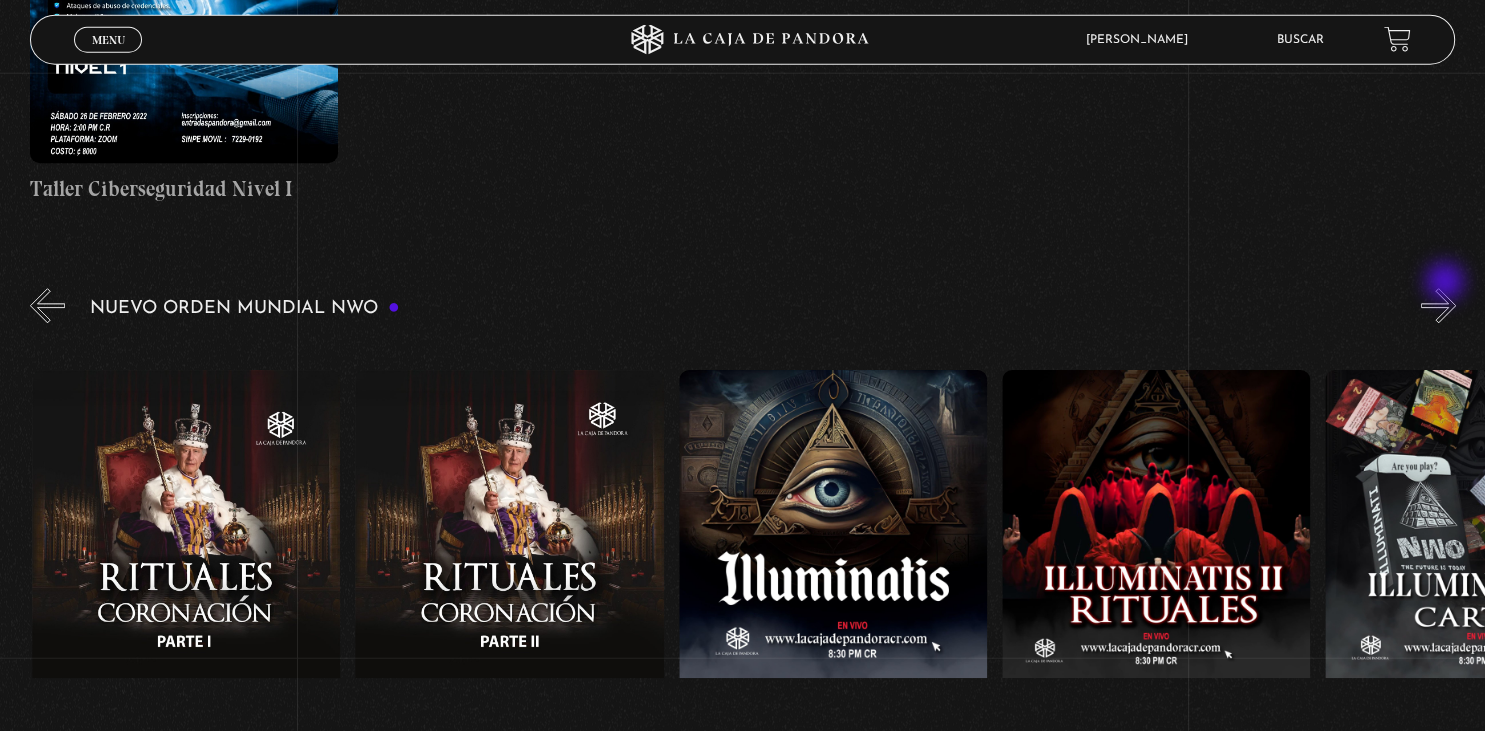 click on "»" at bounding box center [1438, 306] 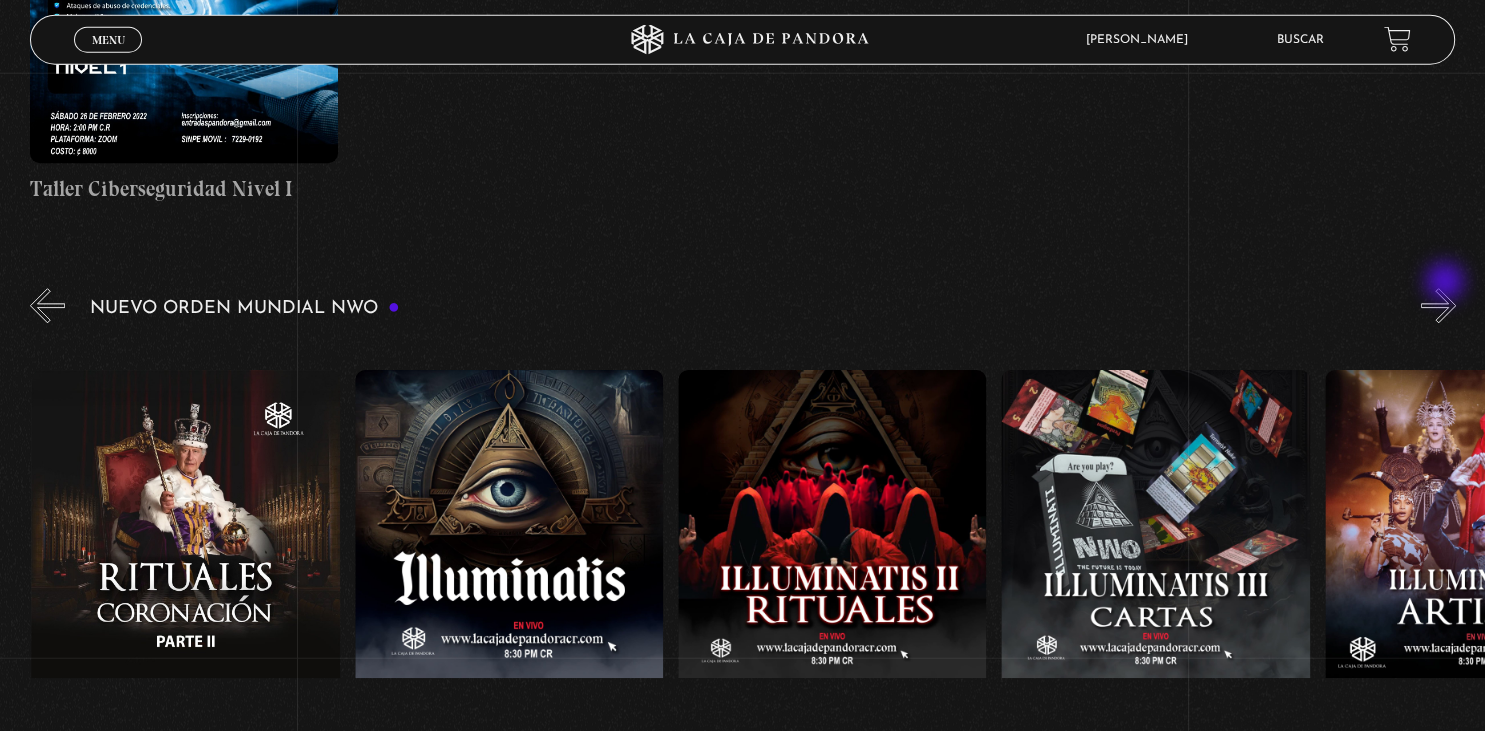 click on "»" at bounding box center [1438, 306] 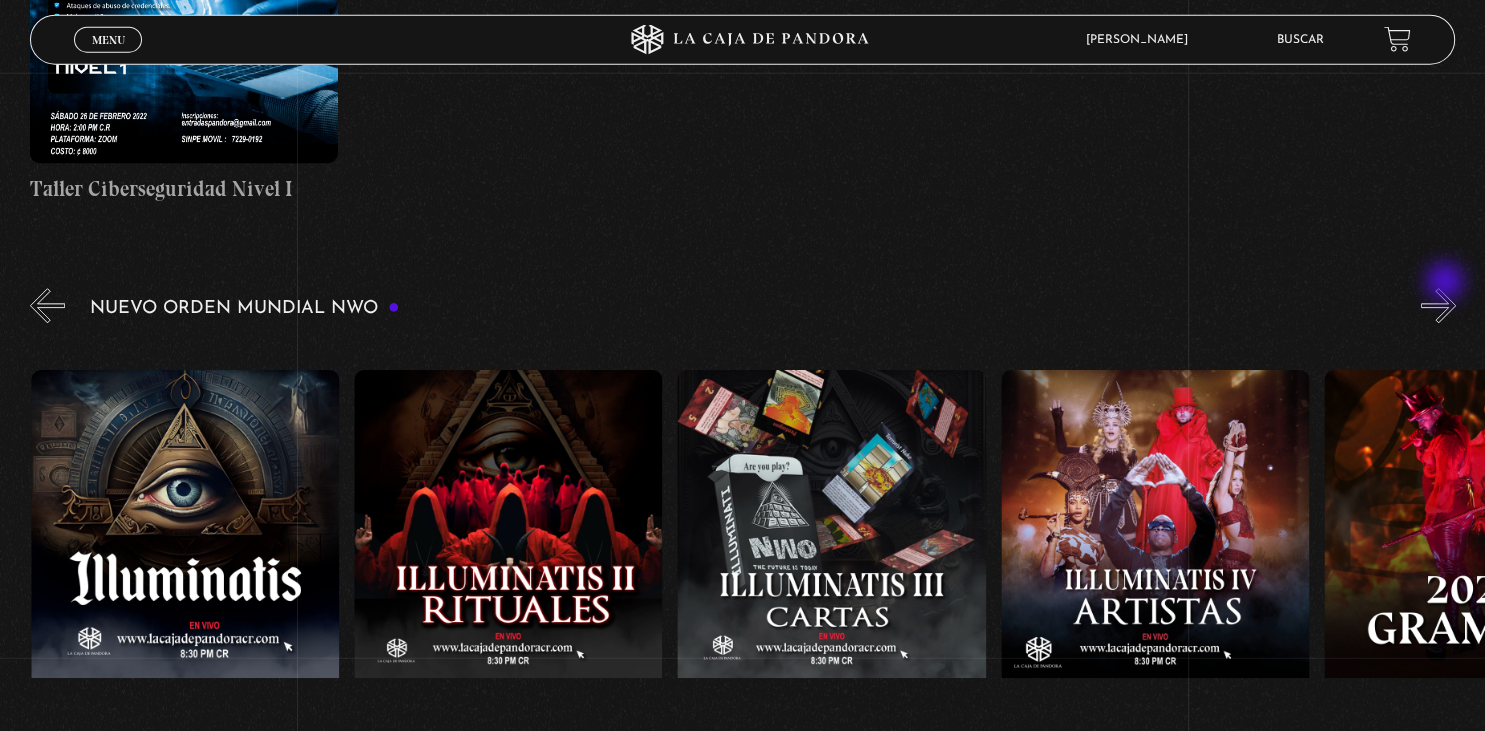 scroll, scrollTop: 0, scrollLeft: 9700, axis: horizontal 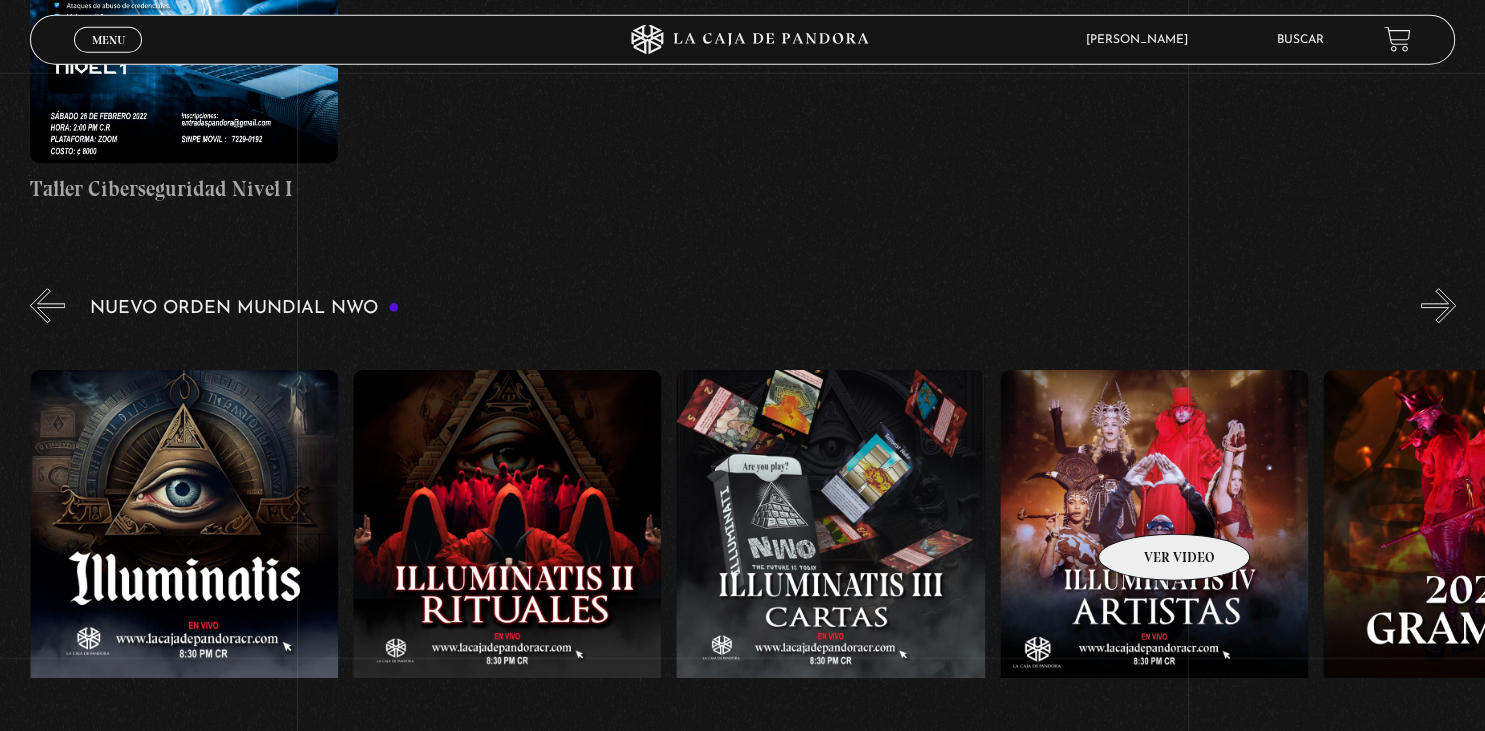 click at bounding box center (1154, 551) 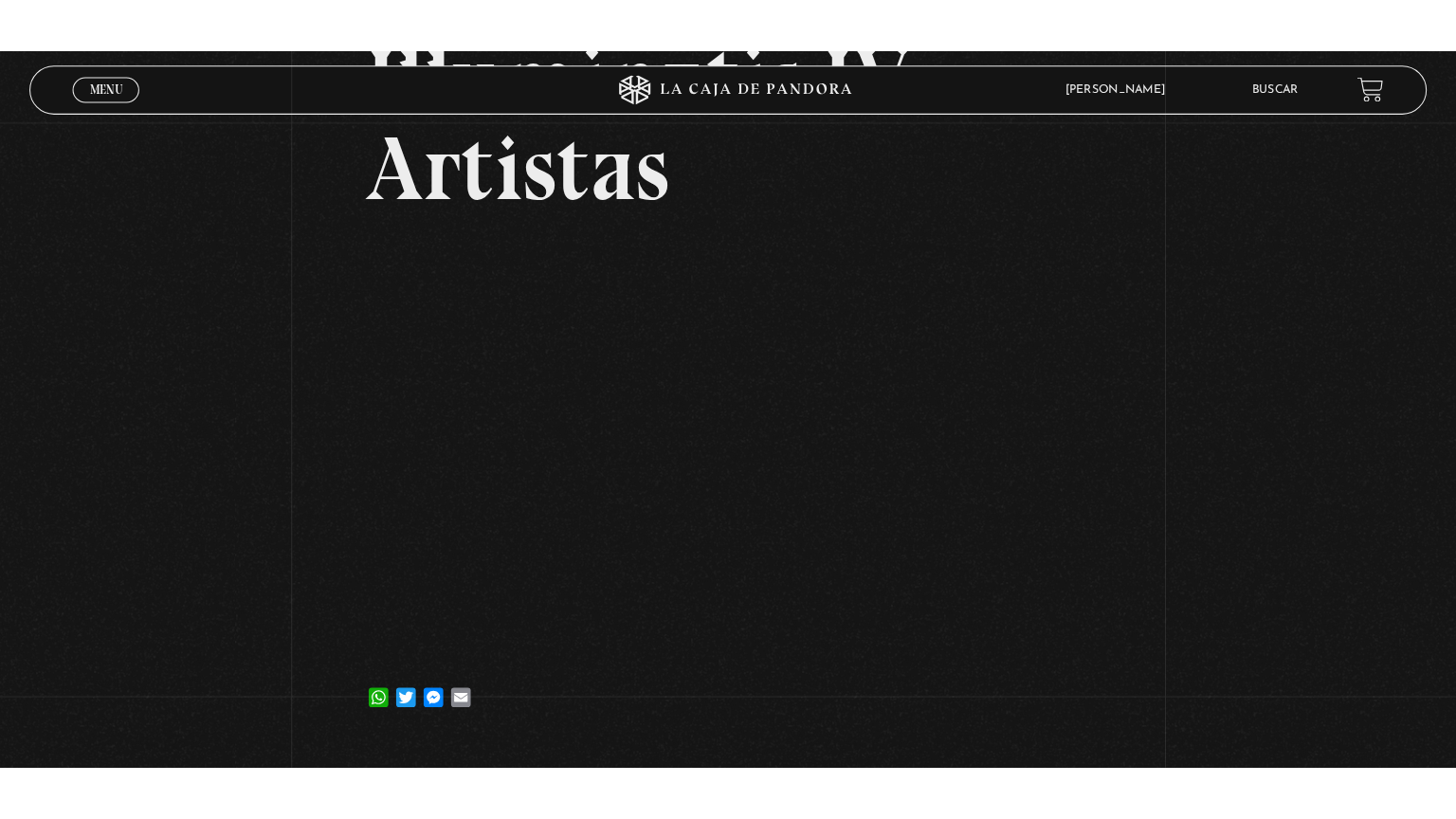 scroll, scrollTop: 195, scrollLeft: 0, axis: vertical 